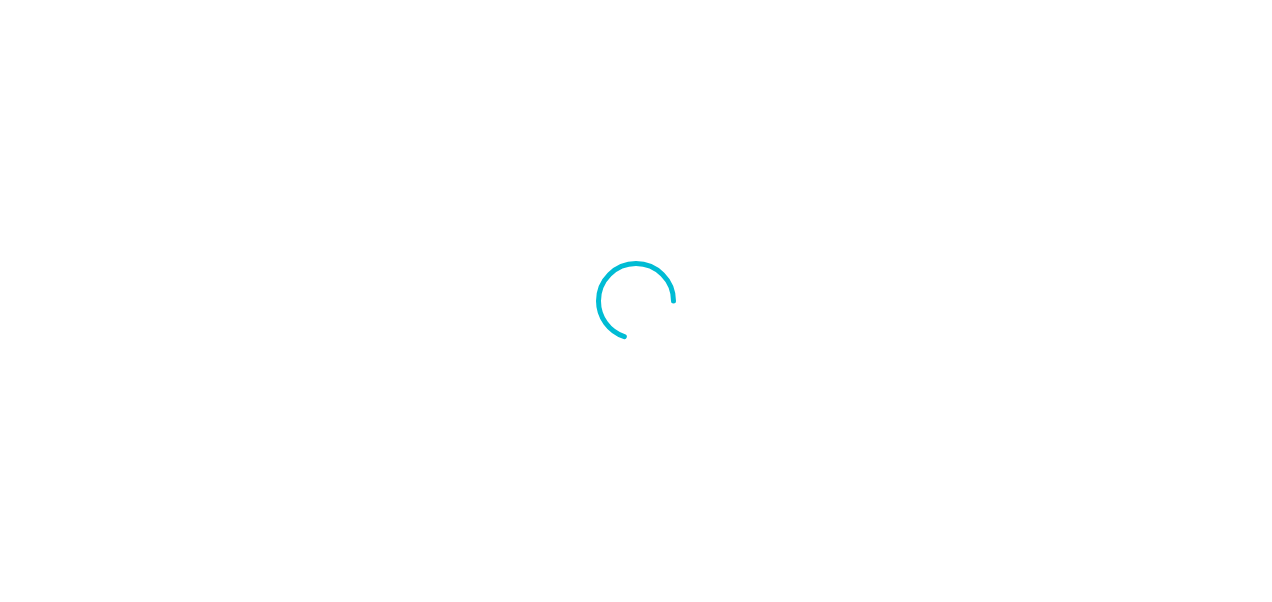 scroll, scrollTop: 0, scrollLeft: 0, axis: both 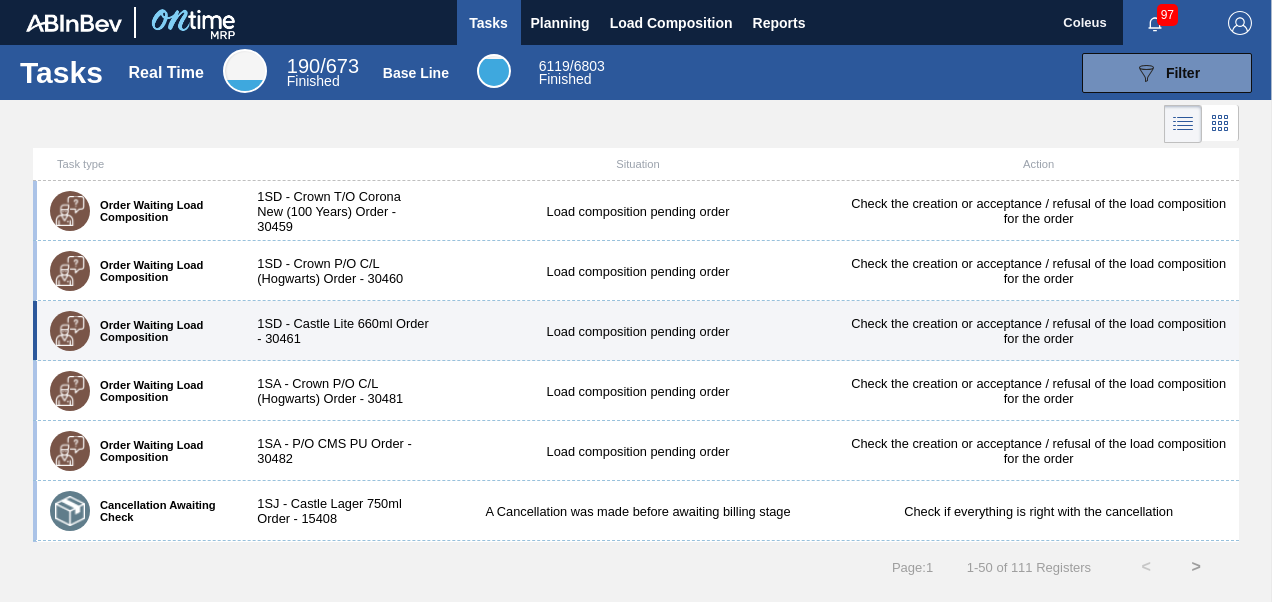 click on "Load composition pending order" at bounding box center (638, 331) 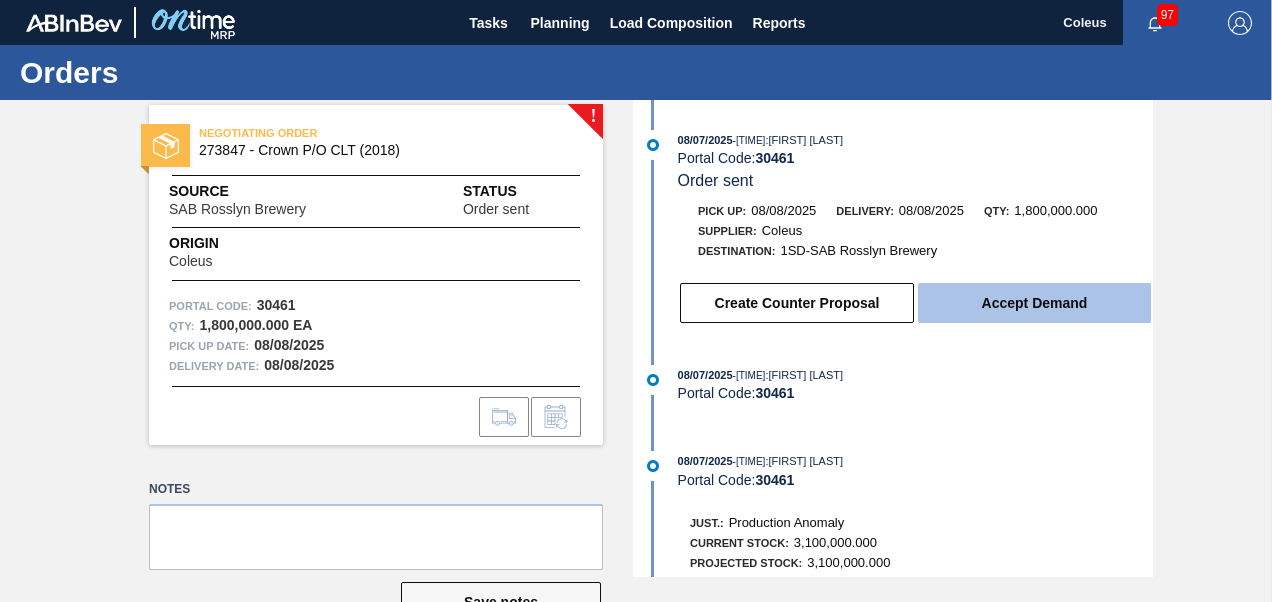 click on "Accept Demand" at bounding box center [1034, 303] 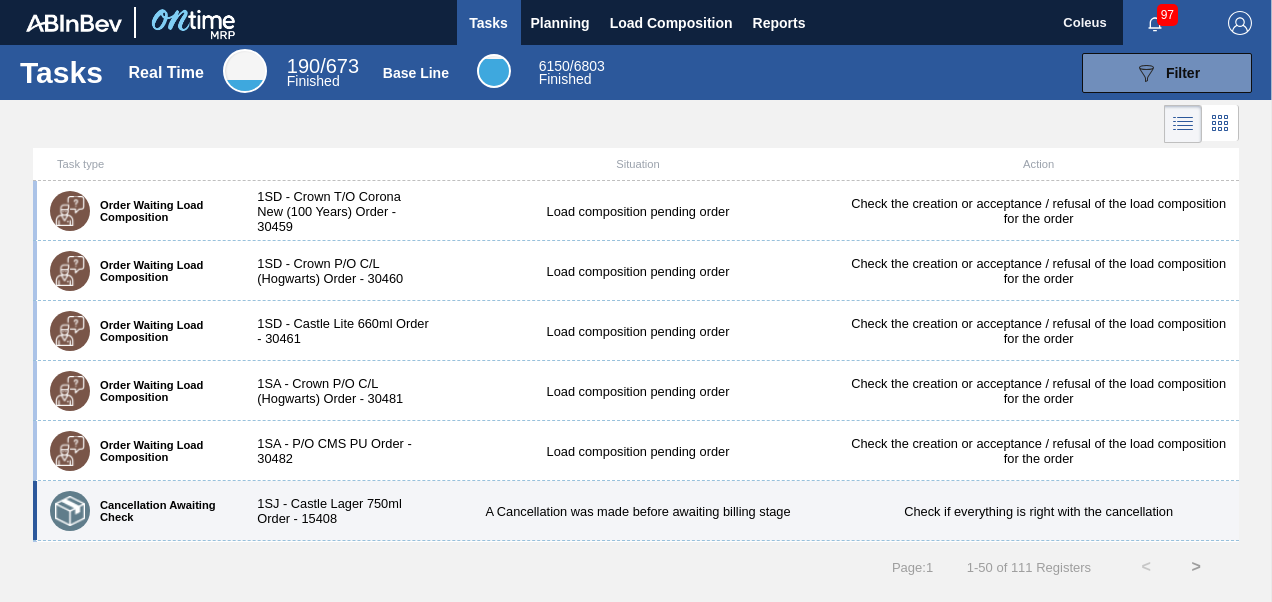 scroll, scrollTop: 1700, scrollLeft: 0, axis: vertical 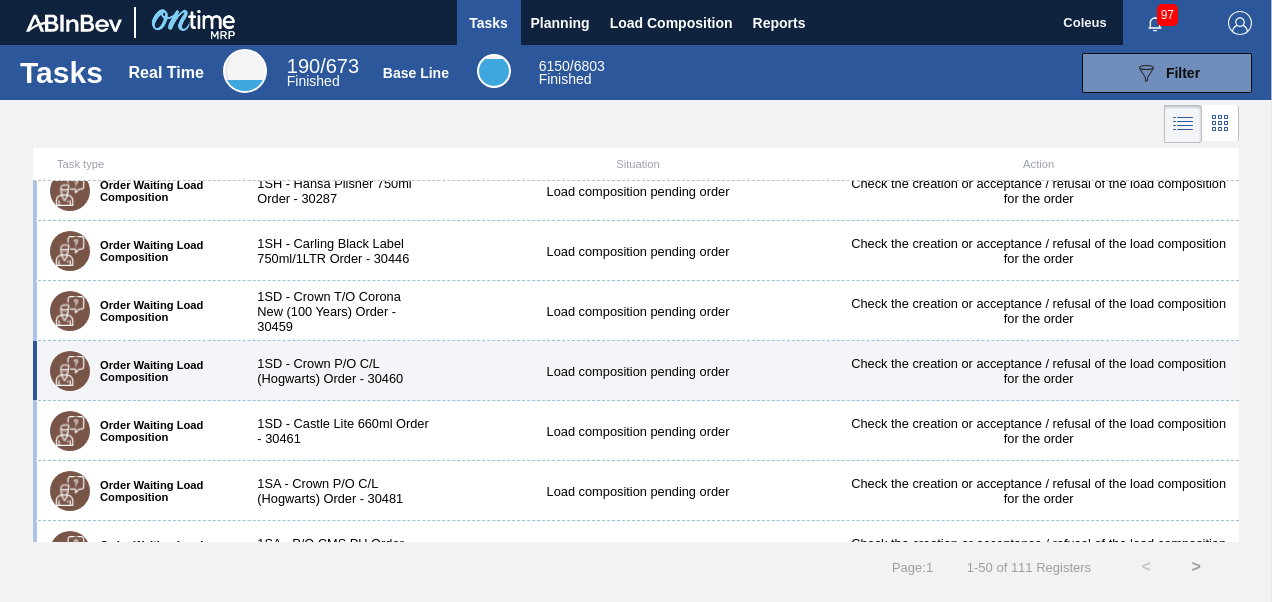 click on "1SD - Crown P/O C/L (Hogwarts) Order - 30460" at bounding box center [337, 371] 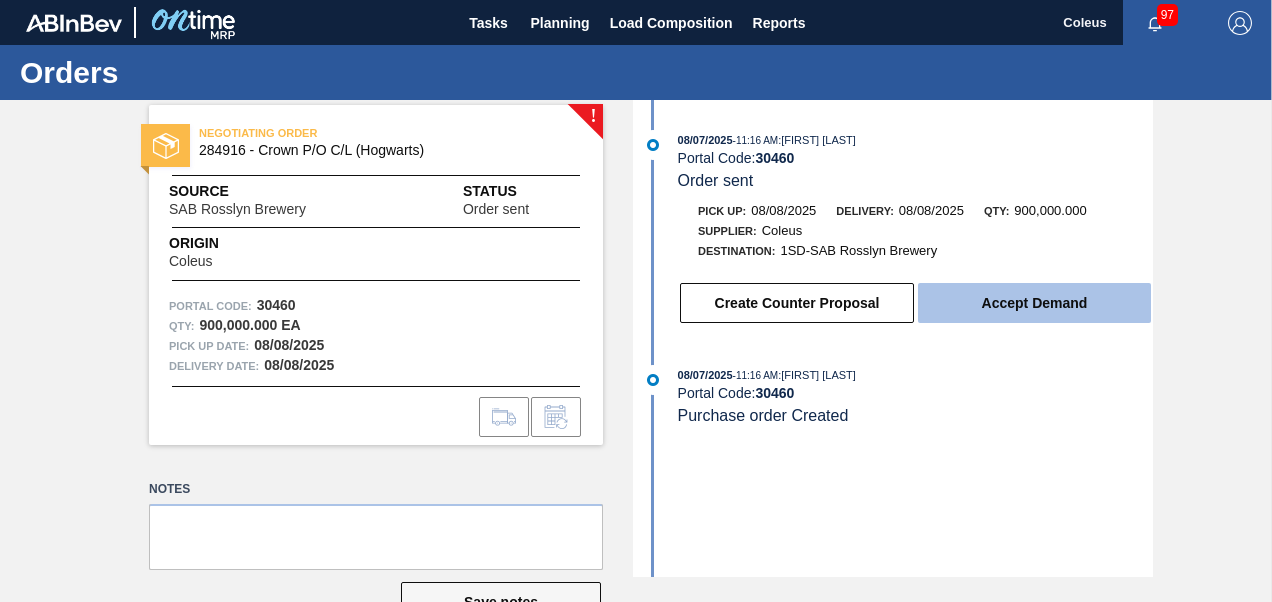 click on "Accept Demand" at bounding box center [1034, 303] 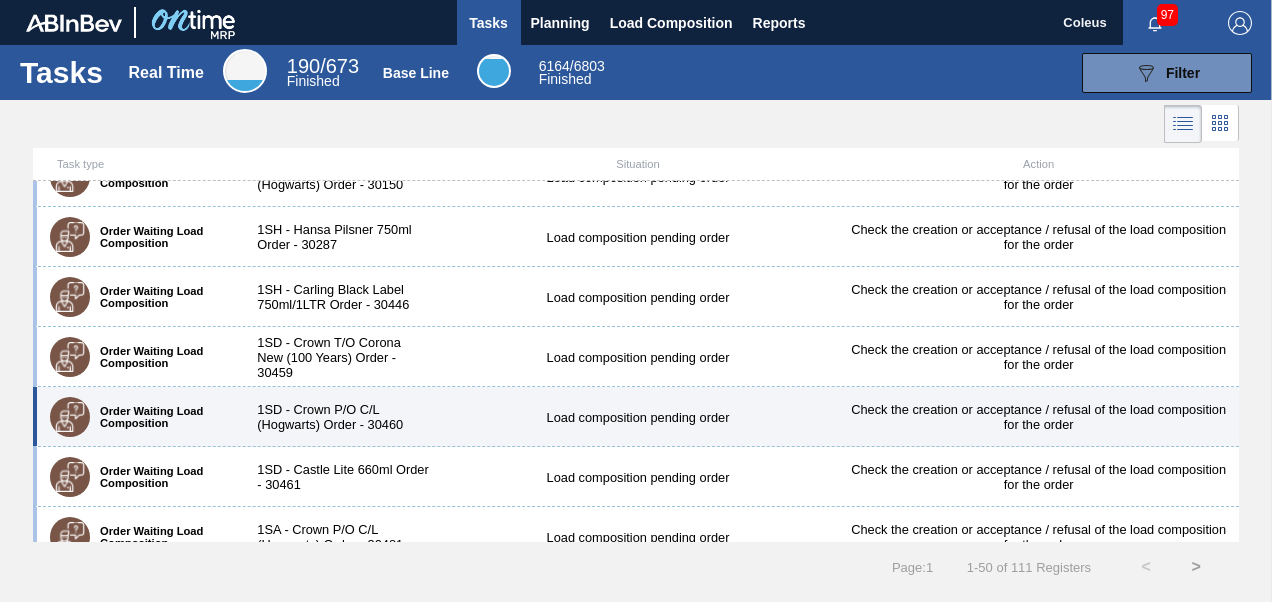 scroll, scrollTop: 1700, scrollLeft: 0, axis: vertical 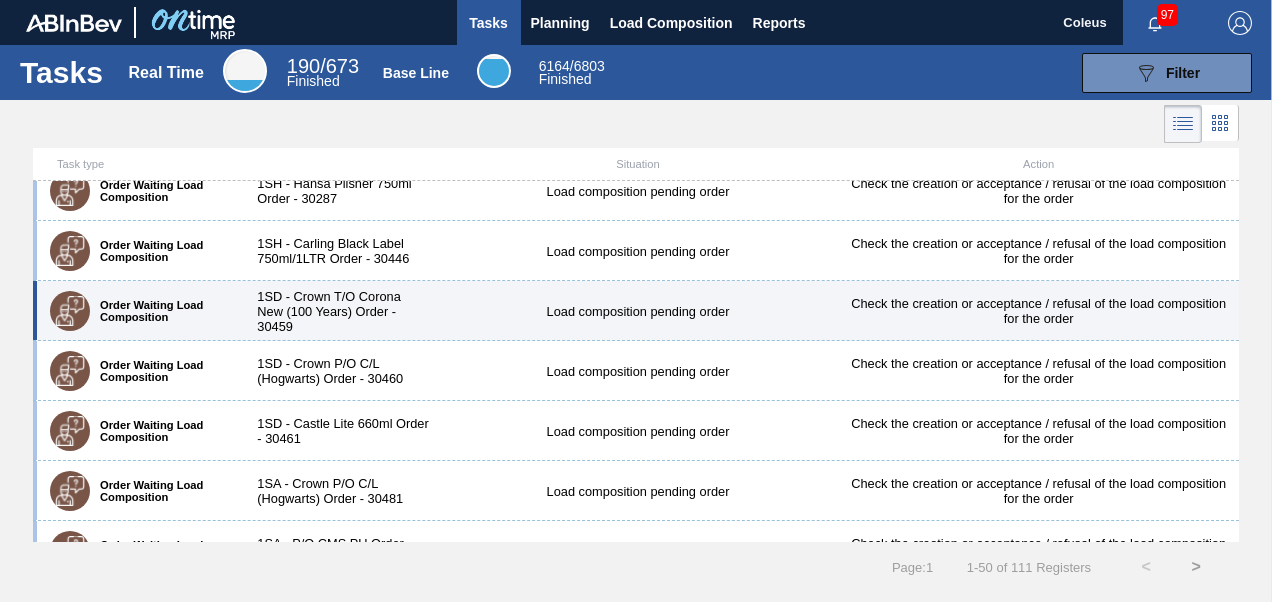 click on "1SD - Crown T/O Corona New (100 Years) Order - 30459" at bounding box center (337, 311) 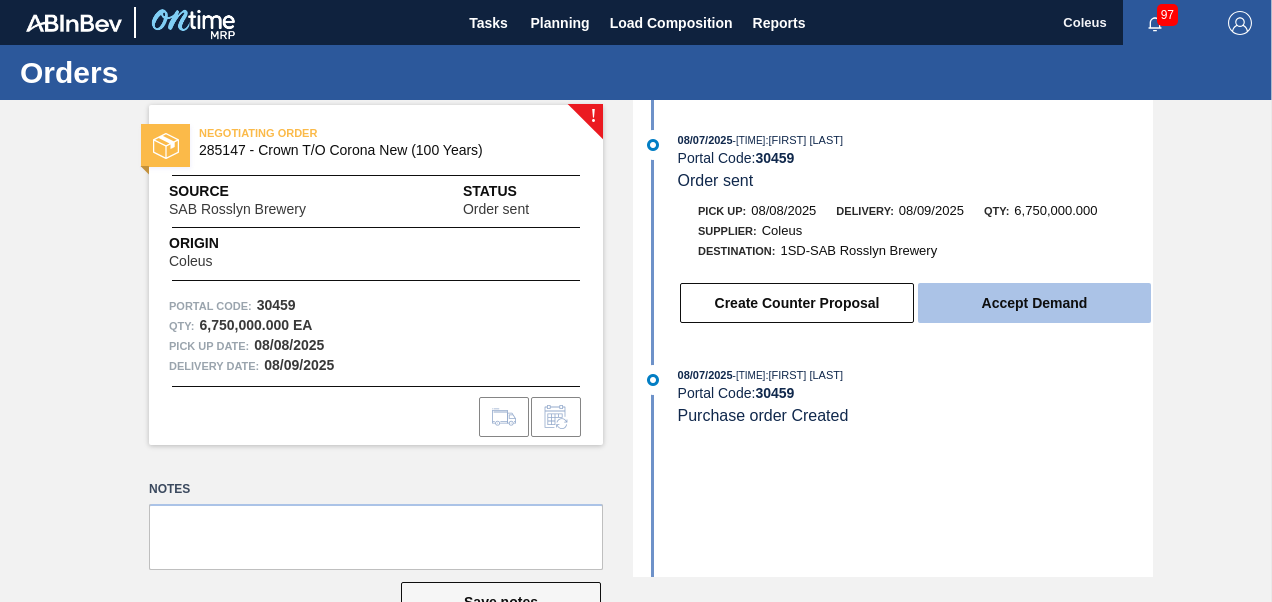 click on "Accept Demand" at bounding box center (1034, 303) 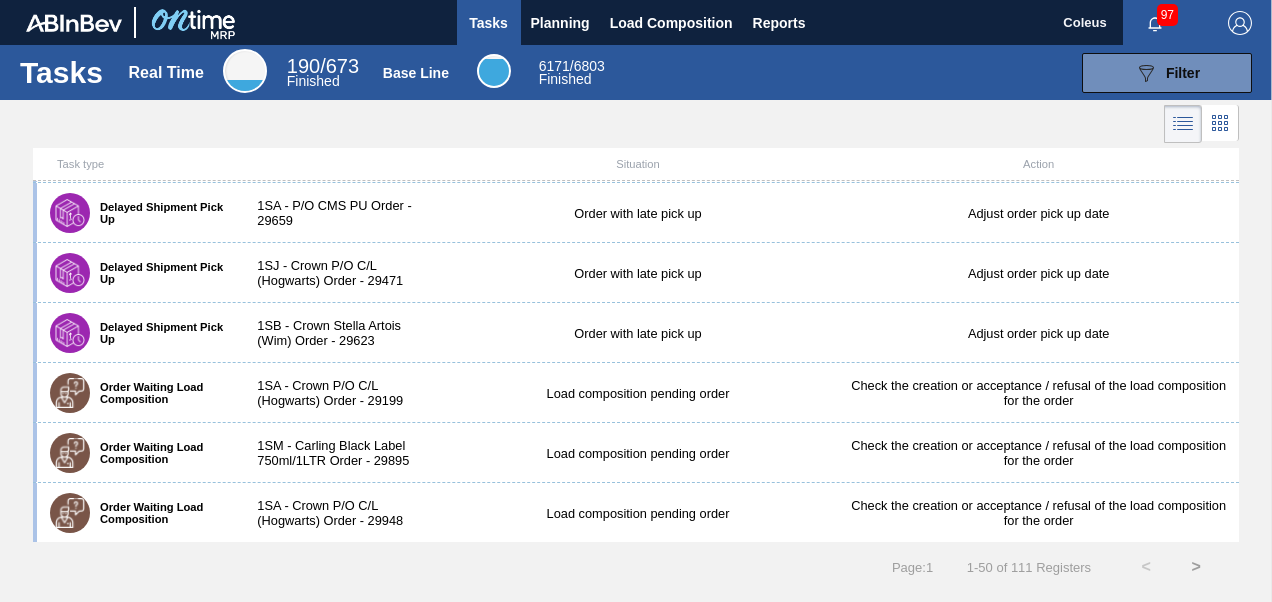 scroll, scrollTop: 938, scrollLeft: 0, axis: vertical 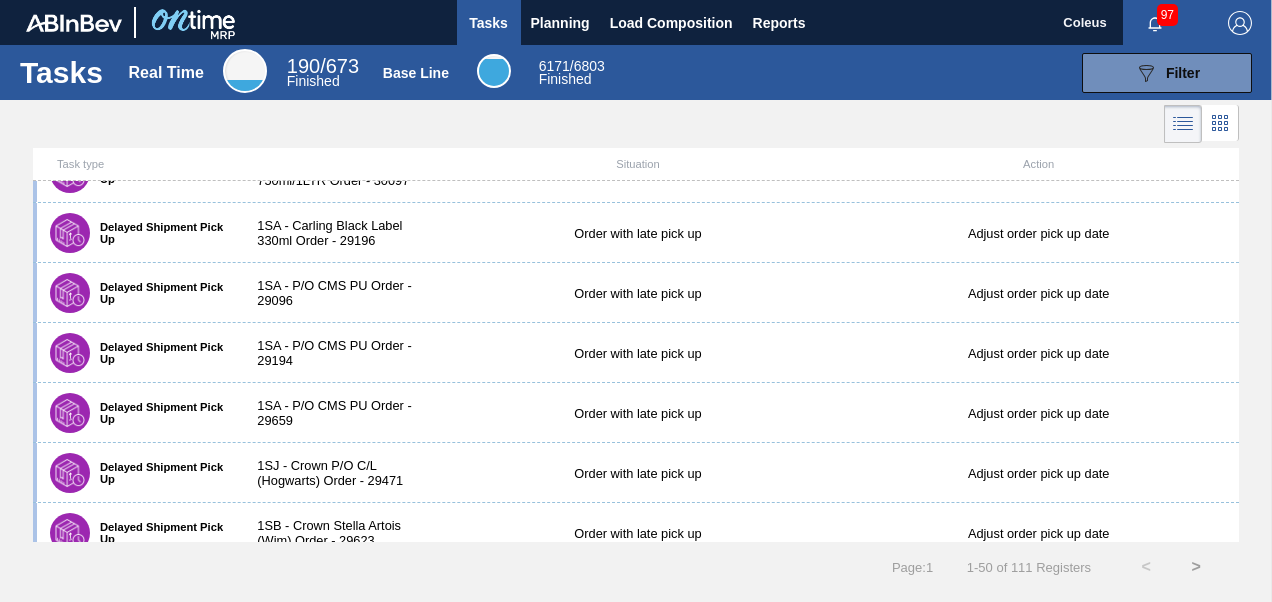 click 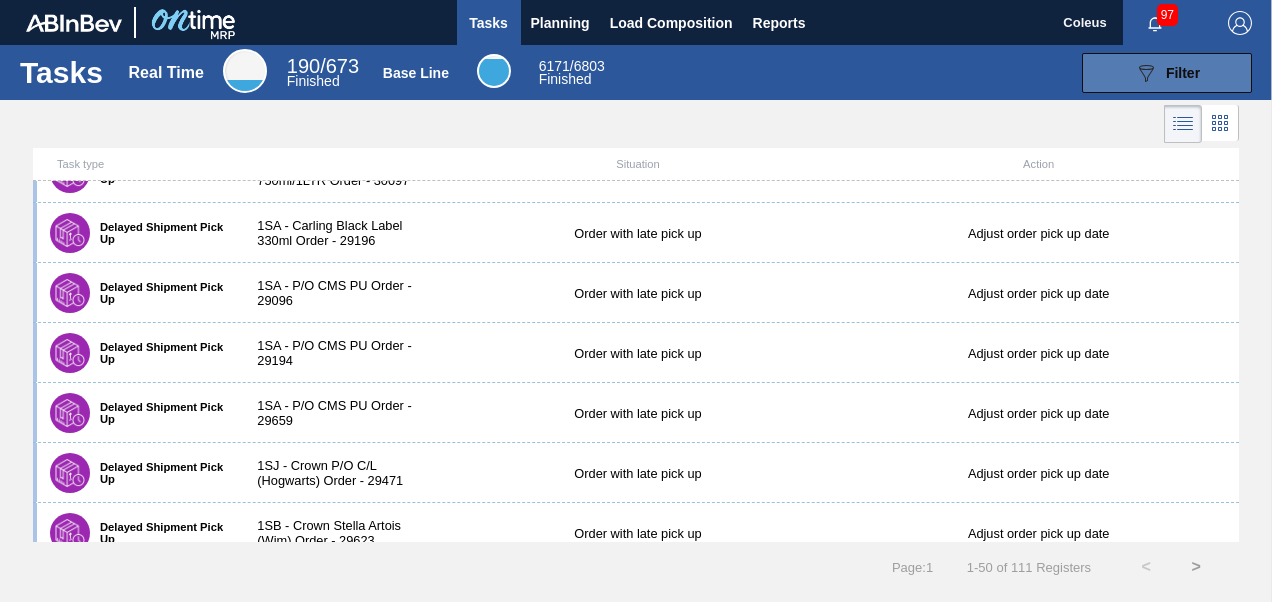 click on "Filter" at bounding box center [1183, 73] 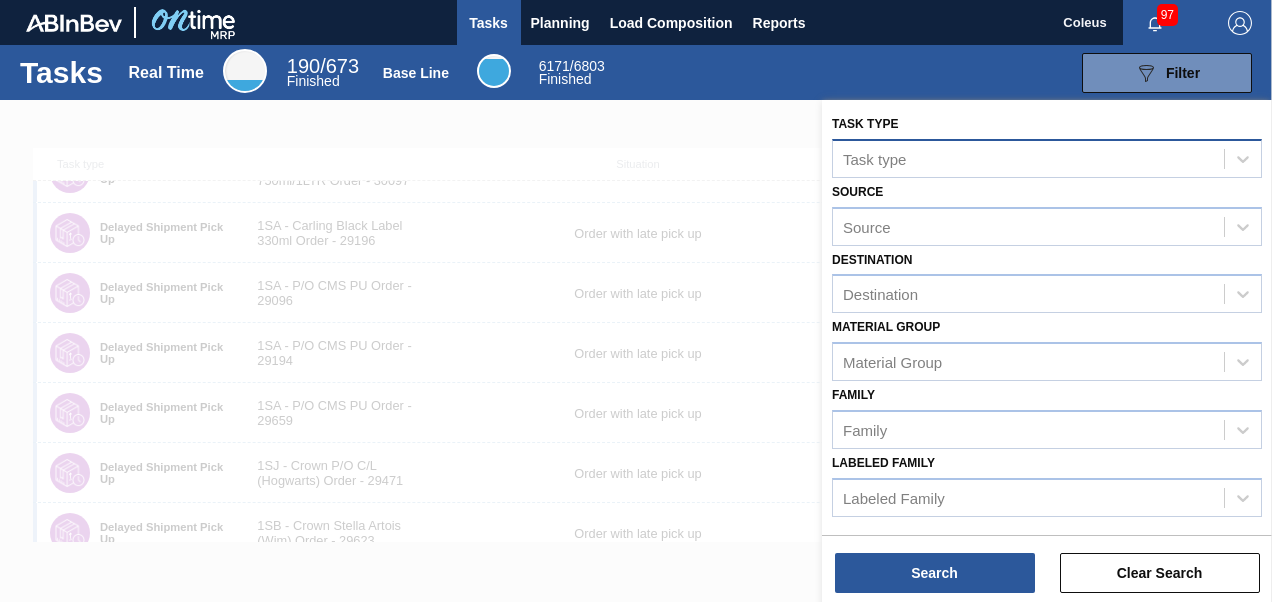 click on "Task type" at bounding box center [874, 158] 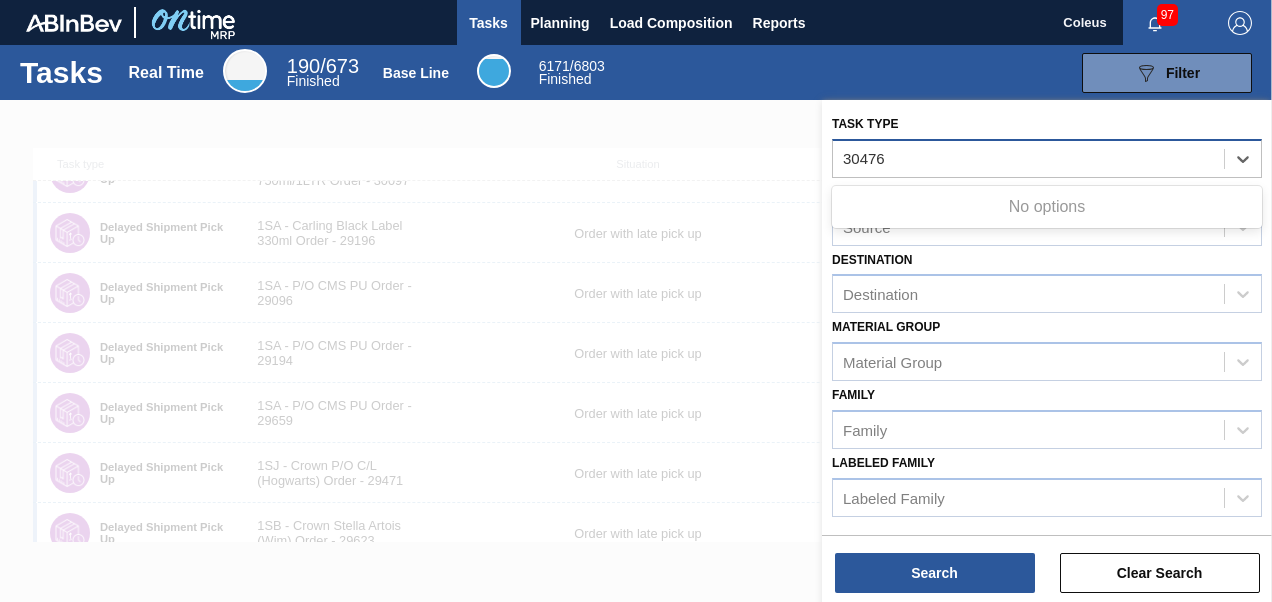 type on "30476" 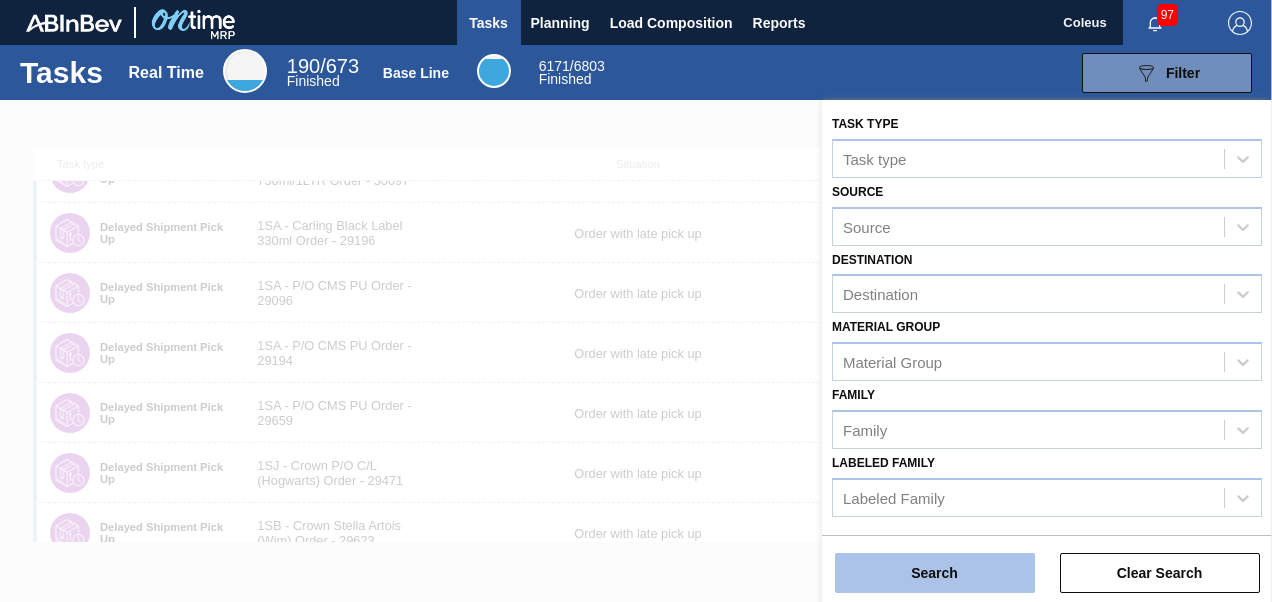 click on "Search" at bounding box center (935, 573) 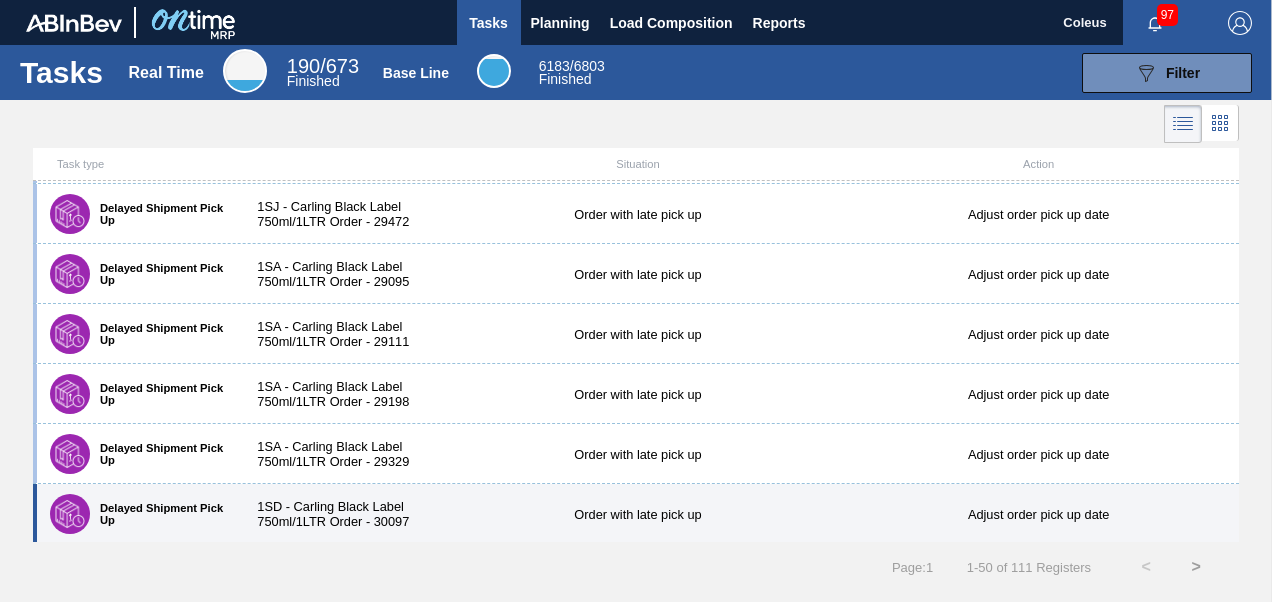 scroll, scrollTop: 600, scrollLeft: 0, axis: vertical 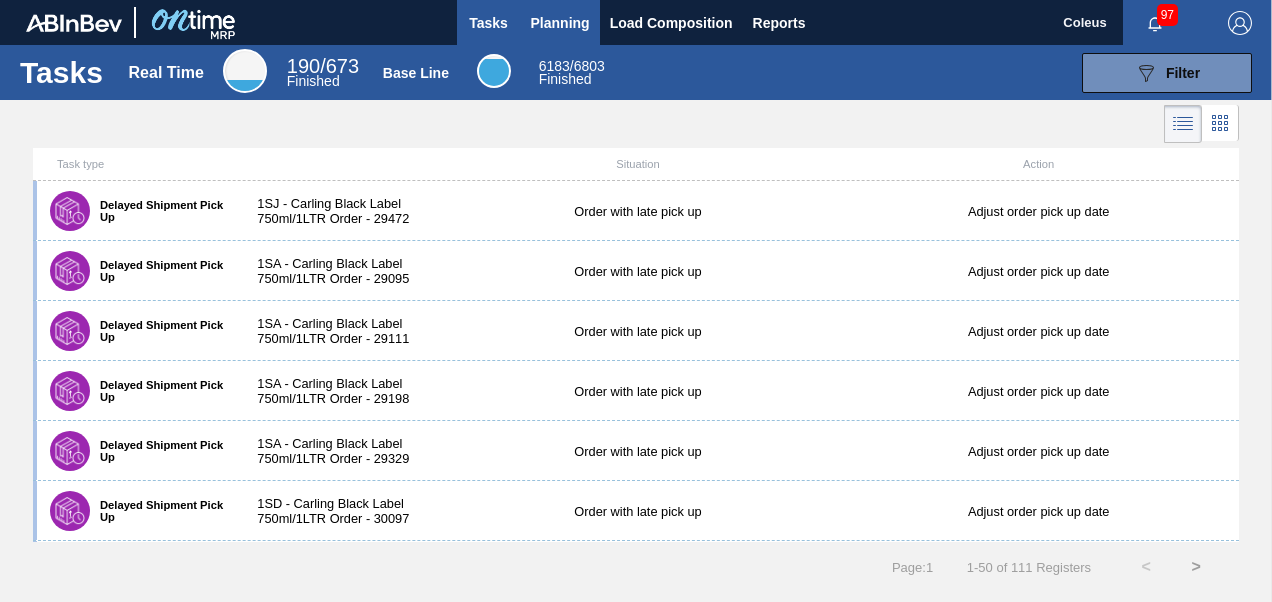 click on "Planning" at bounding box center [560, 22] 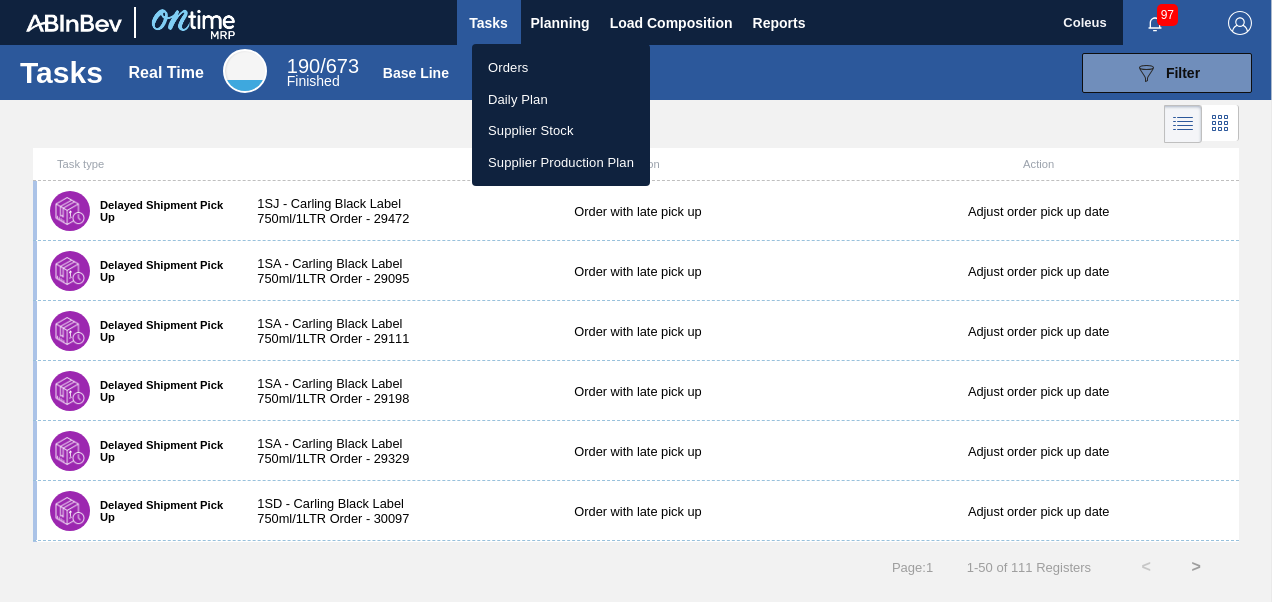 click at bounding box center (636, 301) 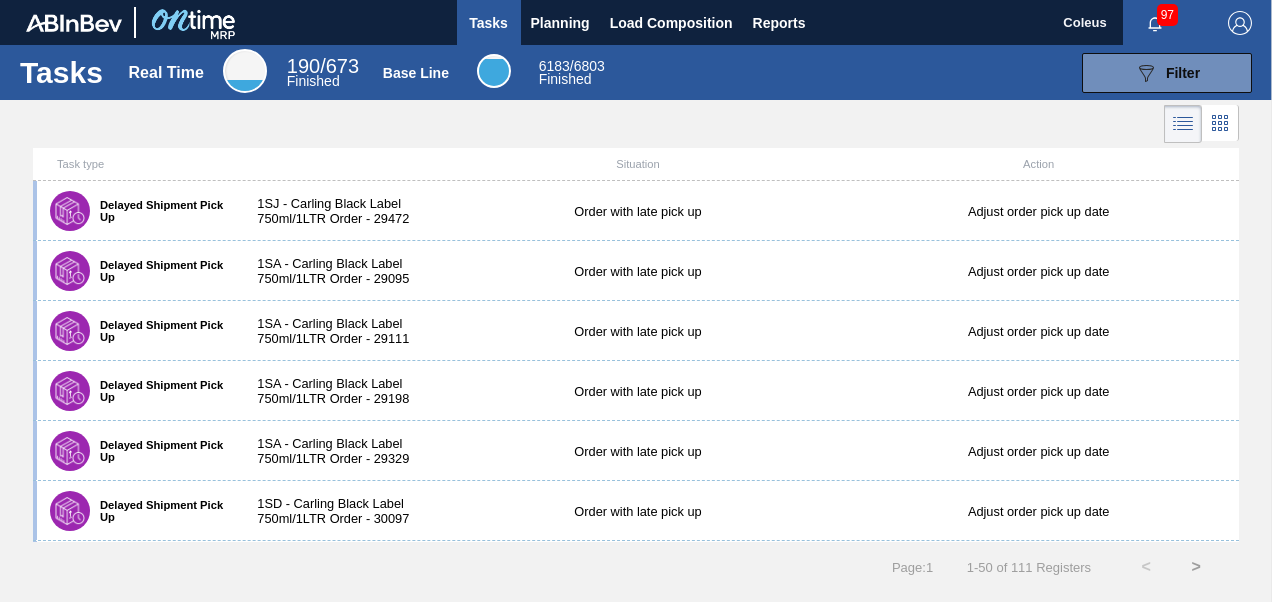 click on "Filter" at bounding box center [1183, 73] 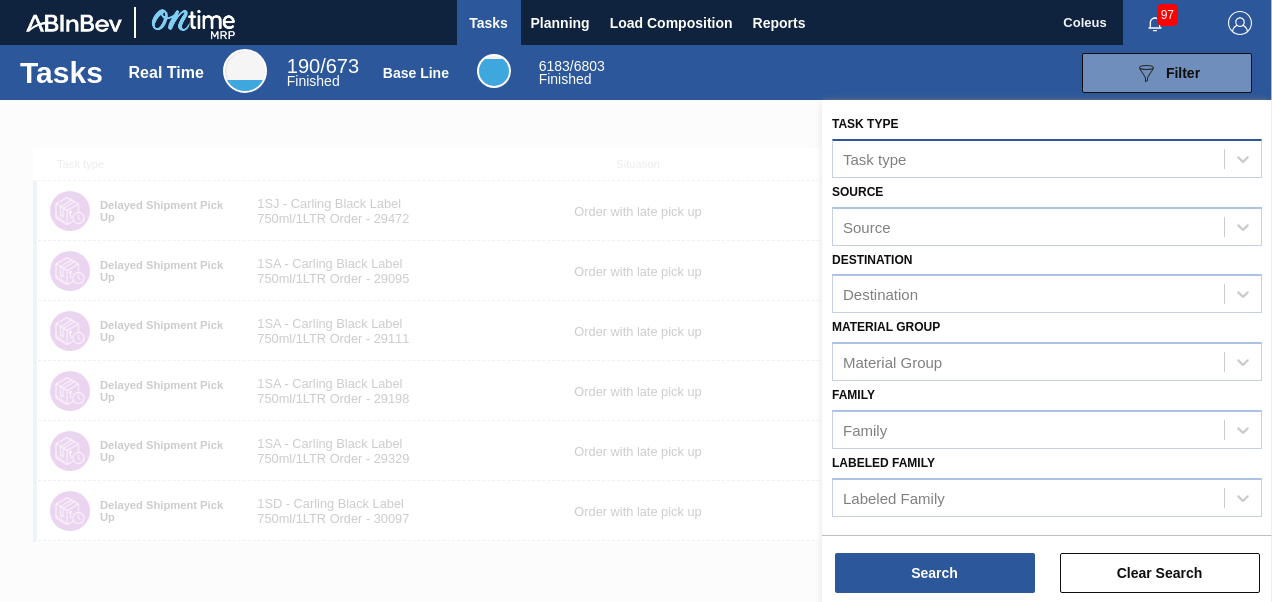 click on "Task type" at bounding box center [1028, 158] 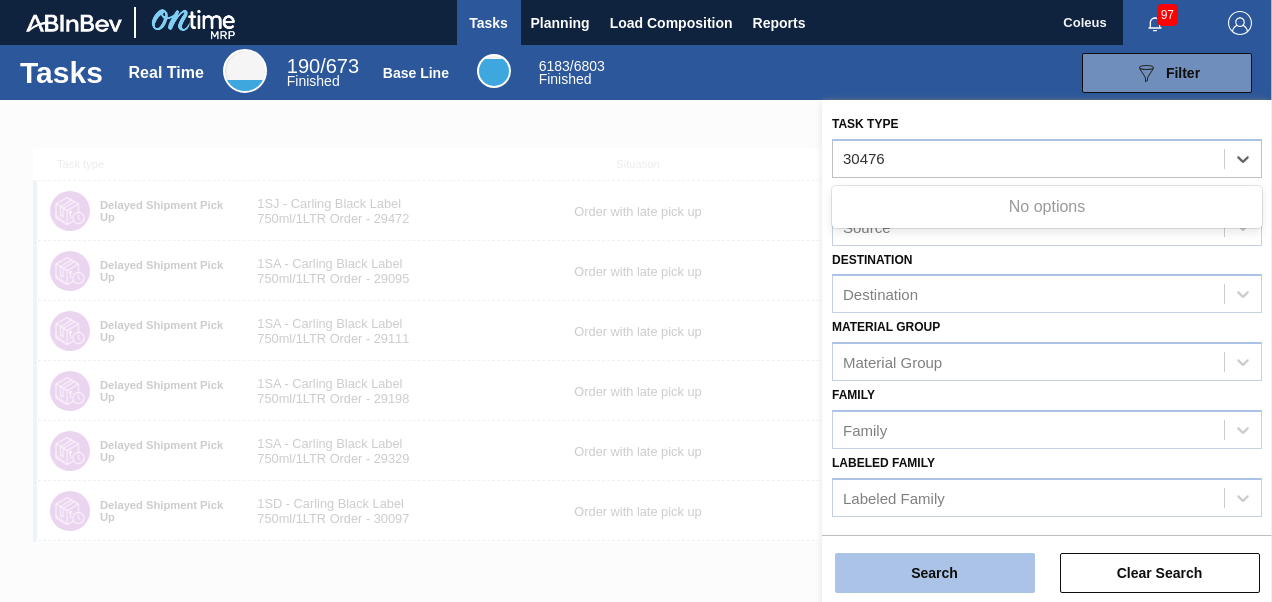 type on "30476" 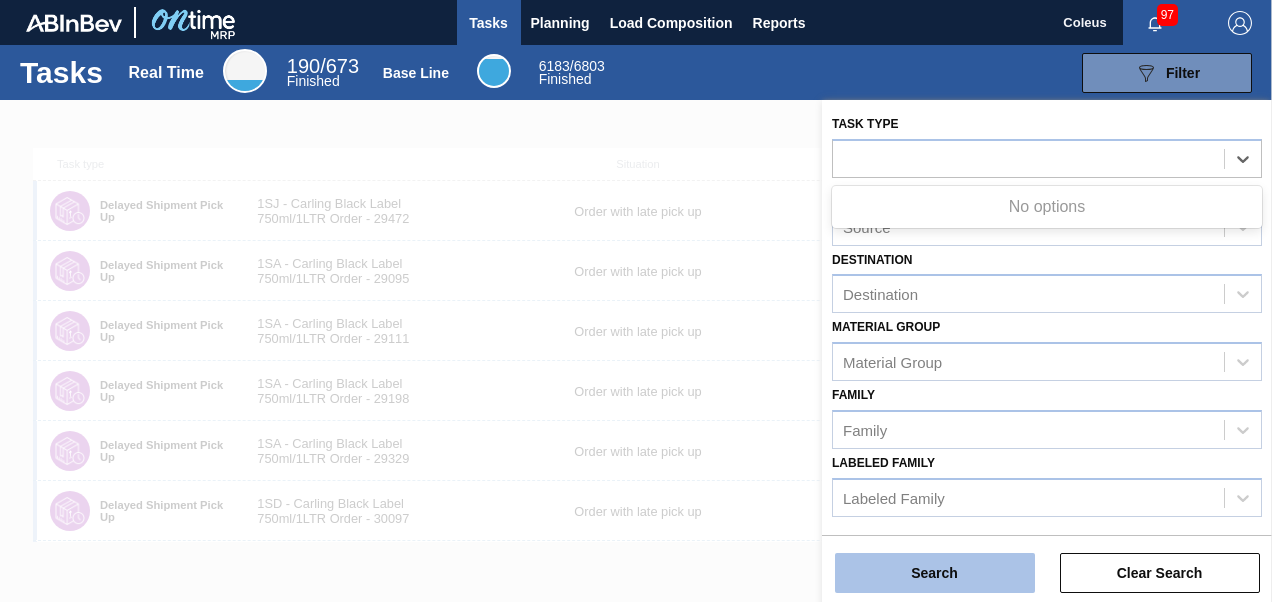 click on "Search" at bounding box center [935, 573] 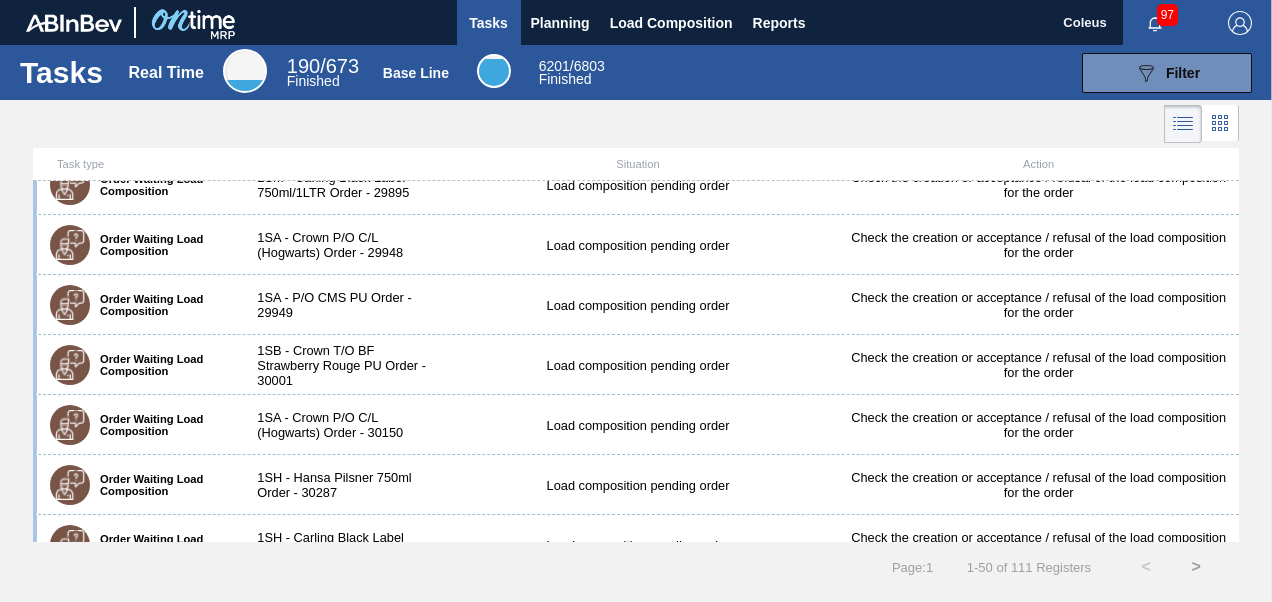 scroll, scrollTop: 1400, scrollLeft: 0, axis: vertical 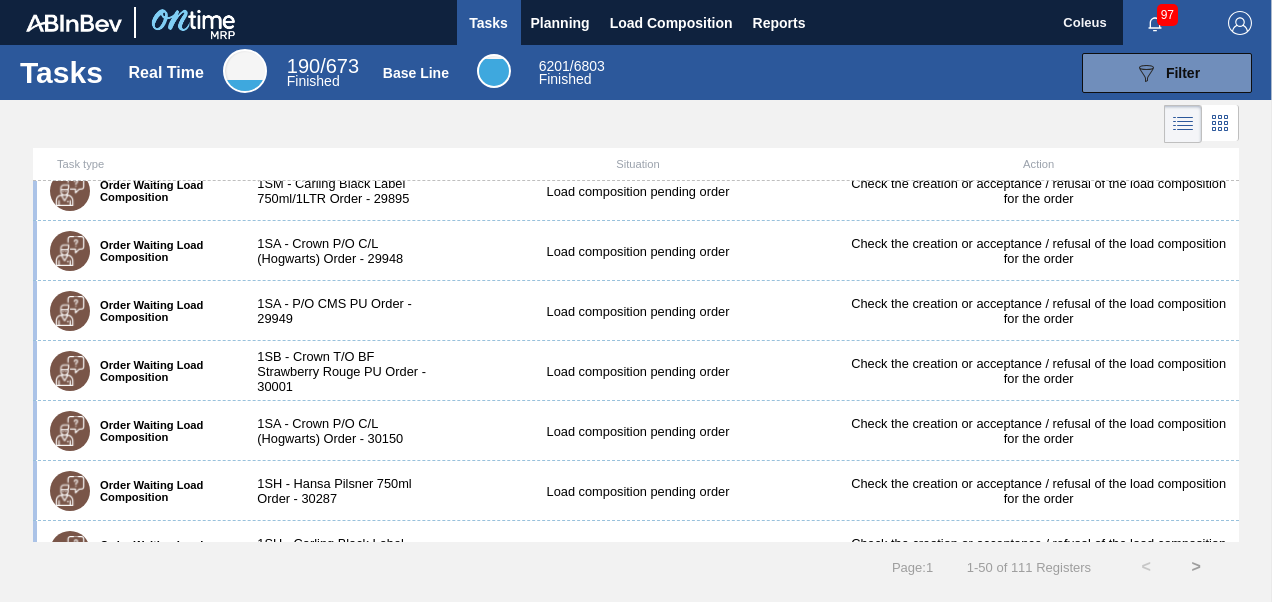 click 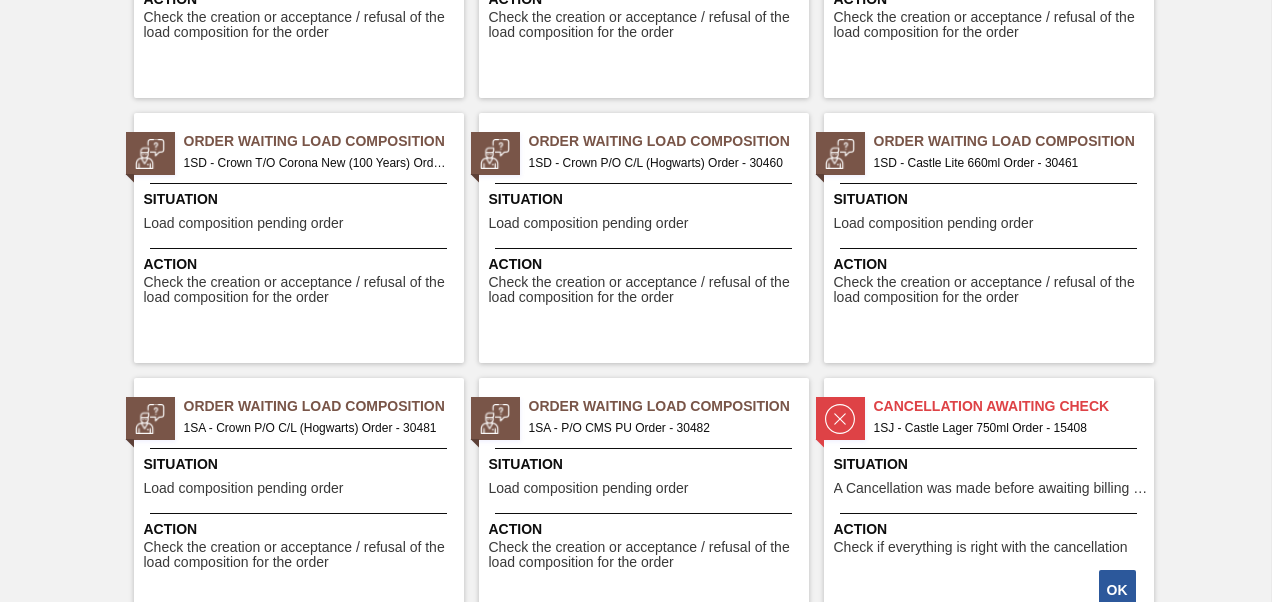 scroll, scrollTop: 2600, scrollLeft: 0, axis: vertical 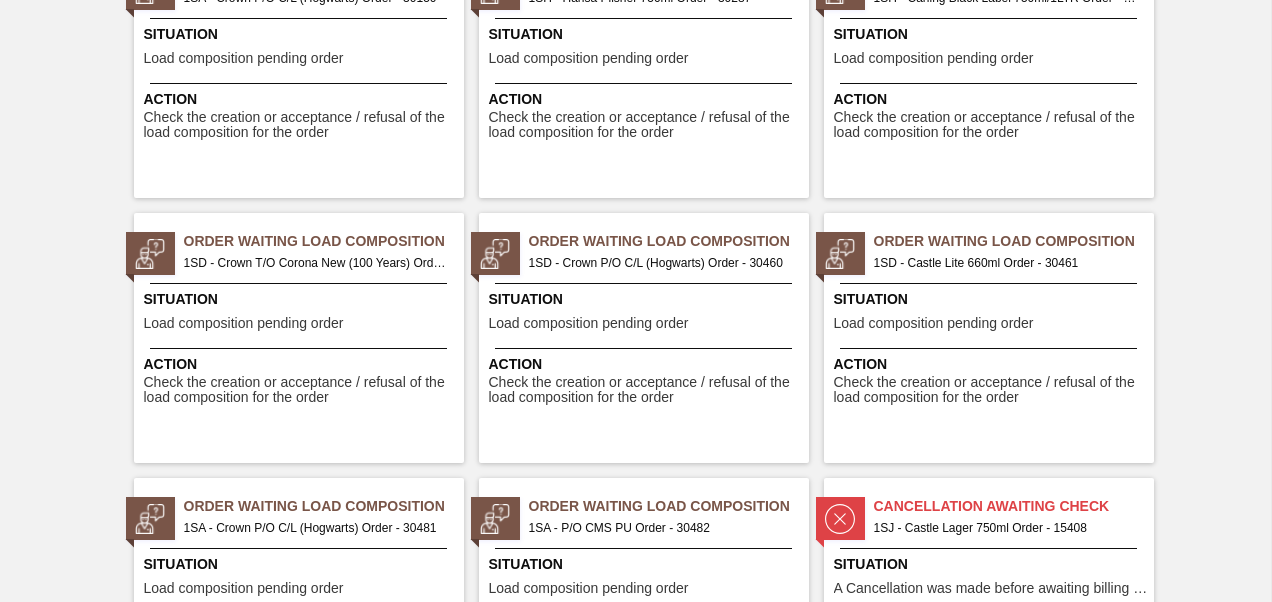 click on "1SD - Crown T/O Corona New (100 Years) Order - 30459" at bounding box center [316, 263] 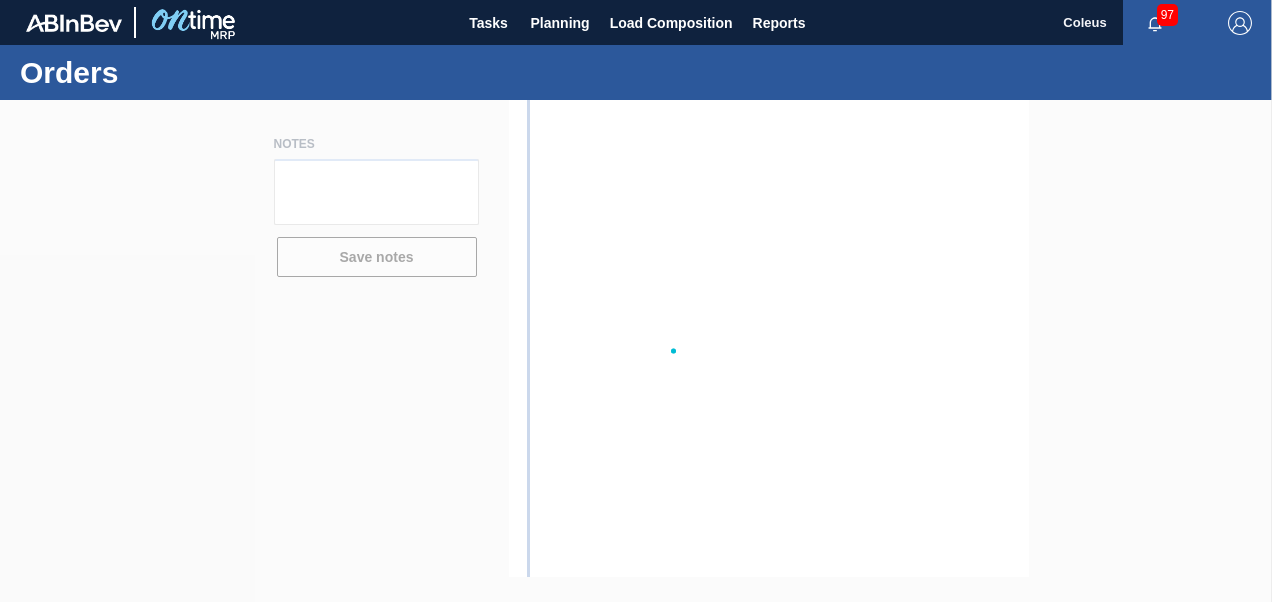 scroll, scrollTop: 0, scrollLeft: 0, axis: both 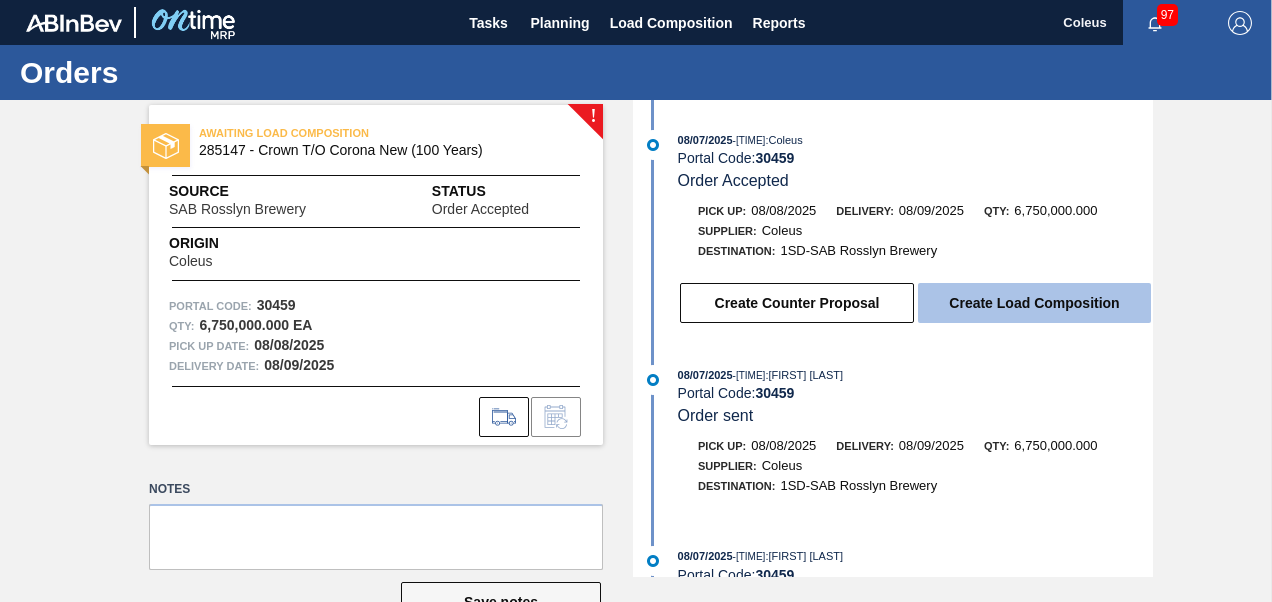 click on "Create Load Composition" at bounding box center [1034, 303] 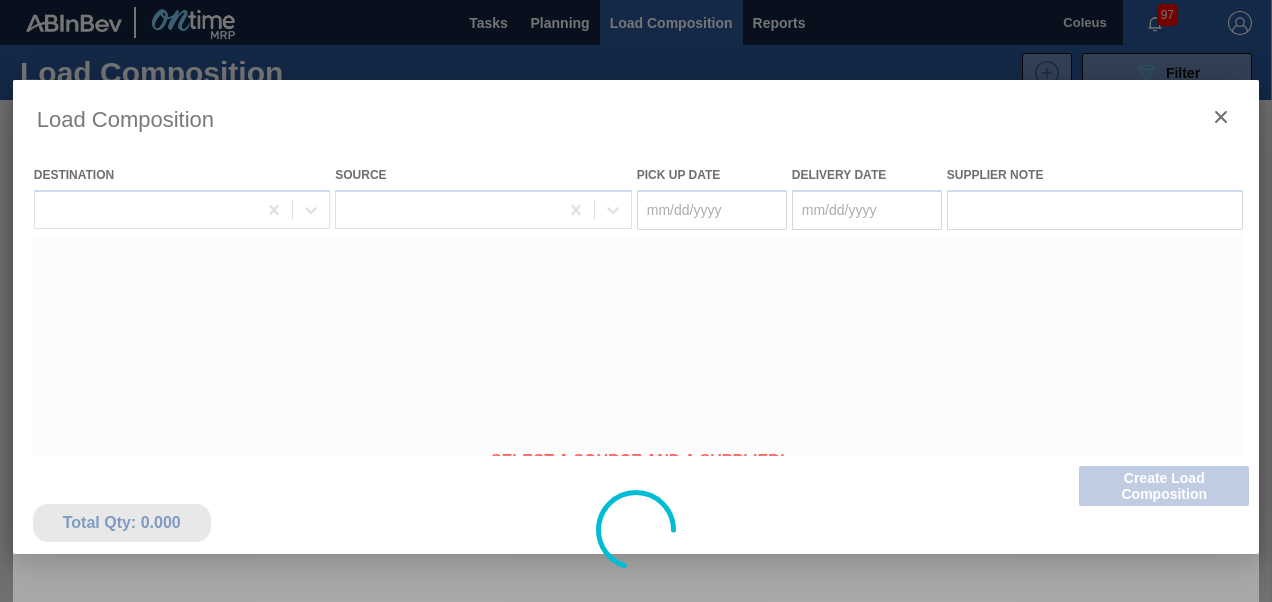 type on "08/08/2025" 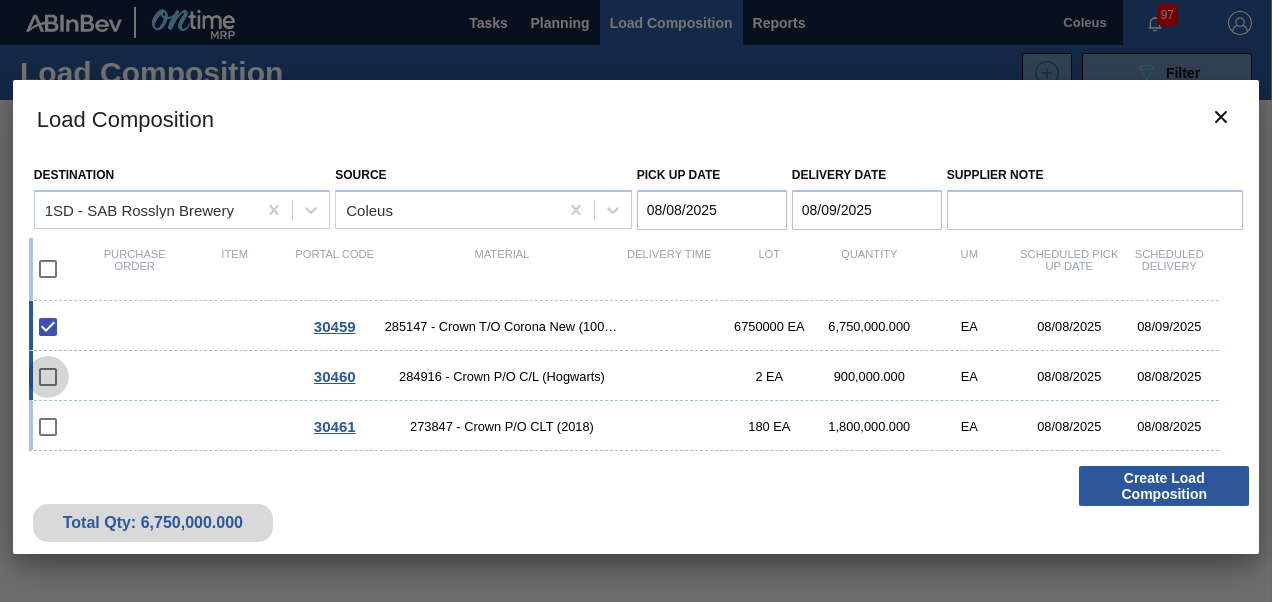 click at bounding box center [48, 377] 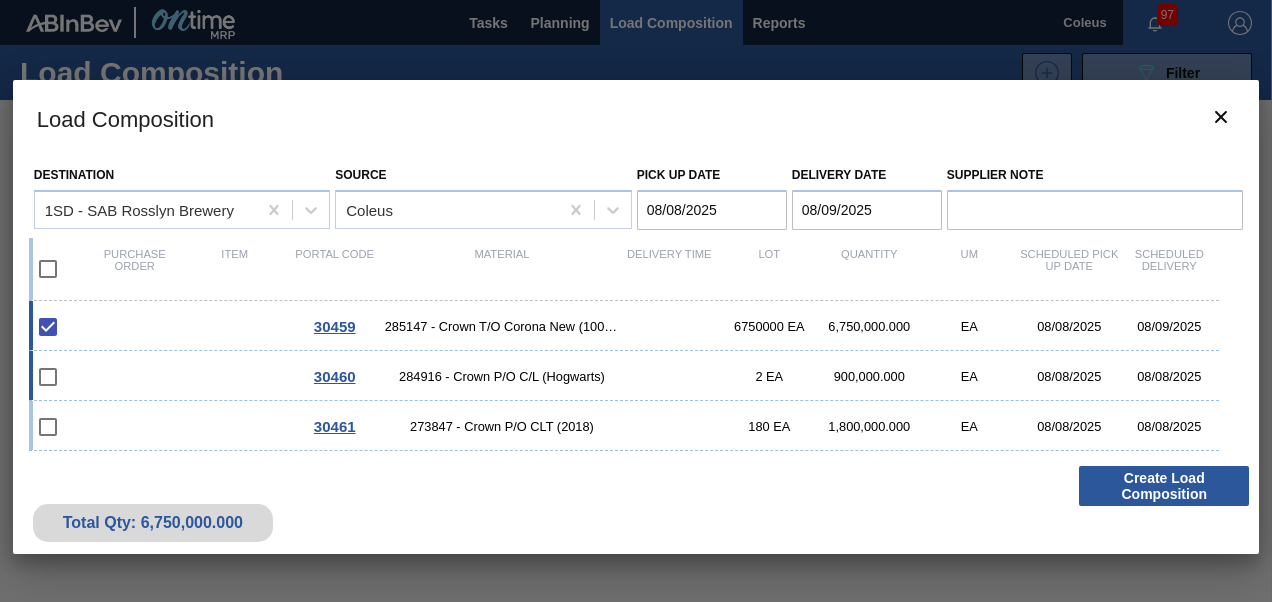 click at bounding box center [48, 377] 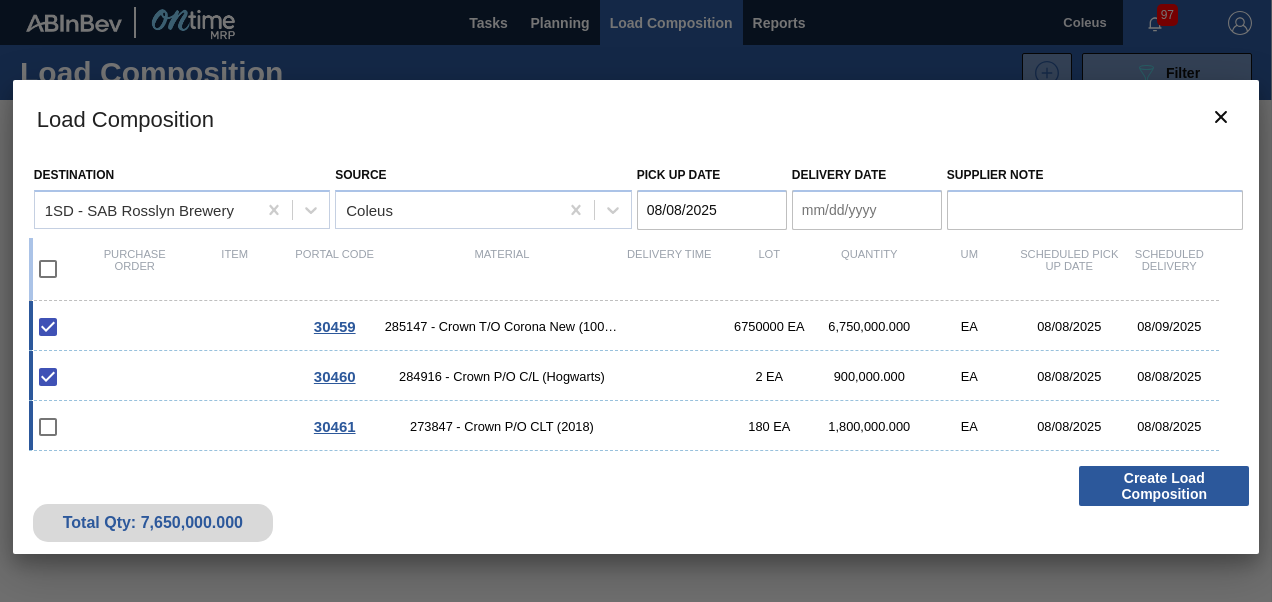 click on "273847 - Crown P/O CLT (2018)" at bounding box center (502, 426) 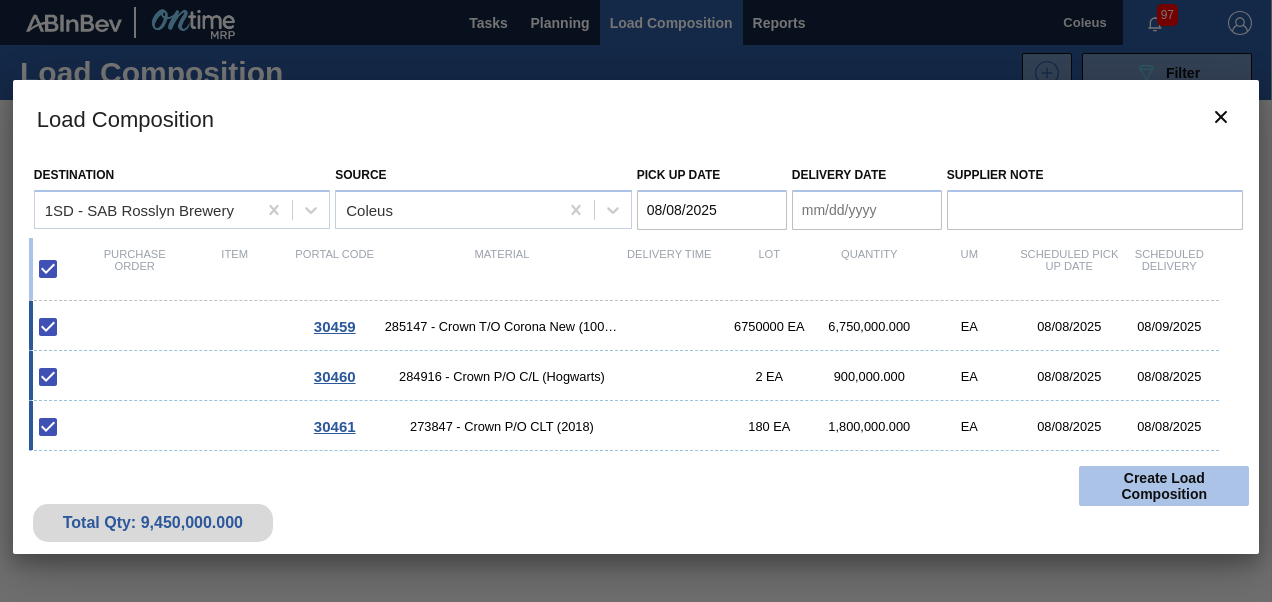 click on "Create Load Composition" at bounding box center [1164, 486] 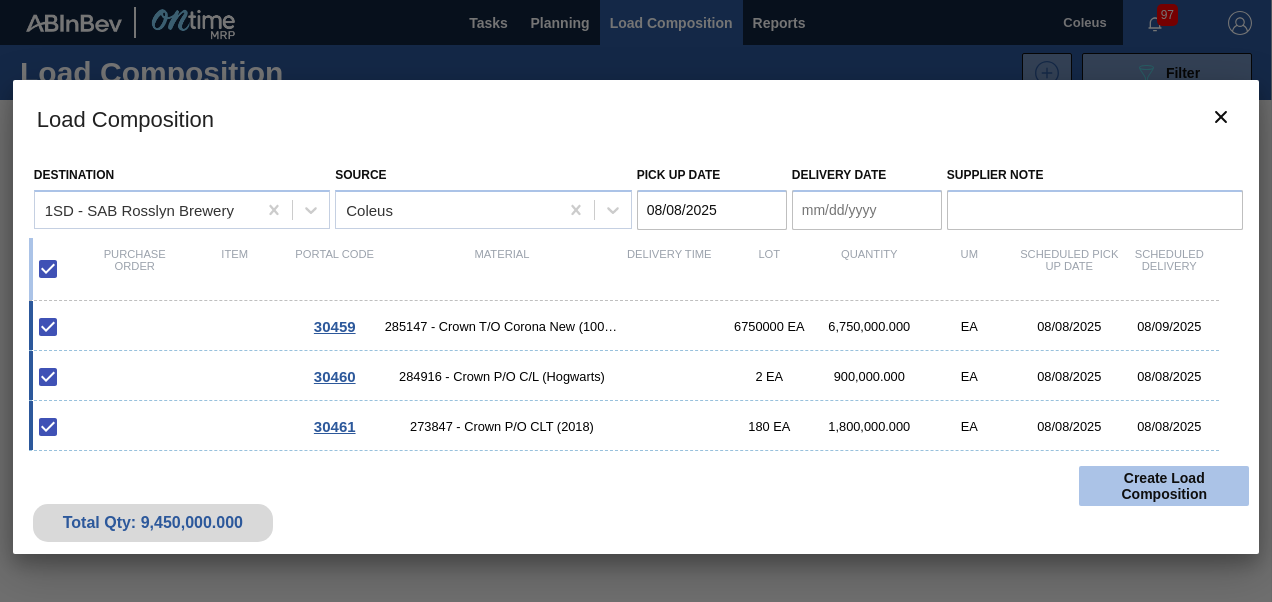 click on "Create Load Composition" at bounding box center (1164, 486) 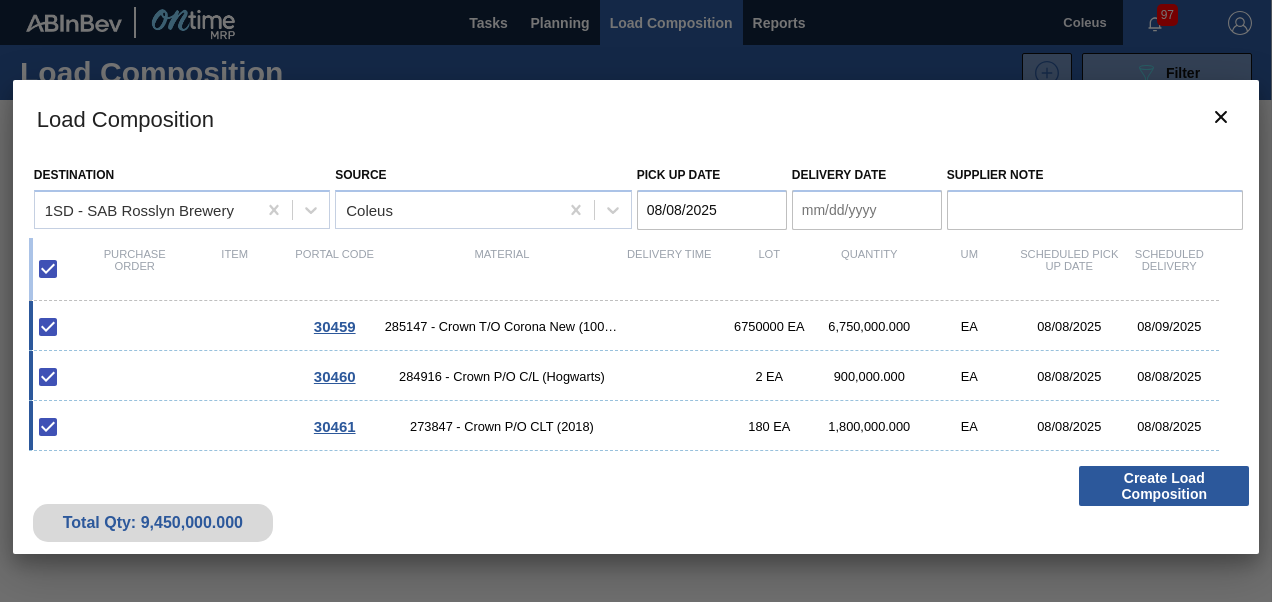 click at bounding box center (48, 269) 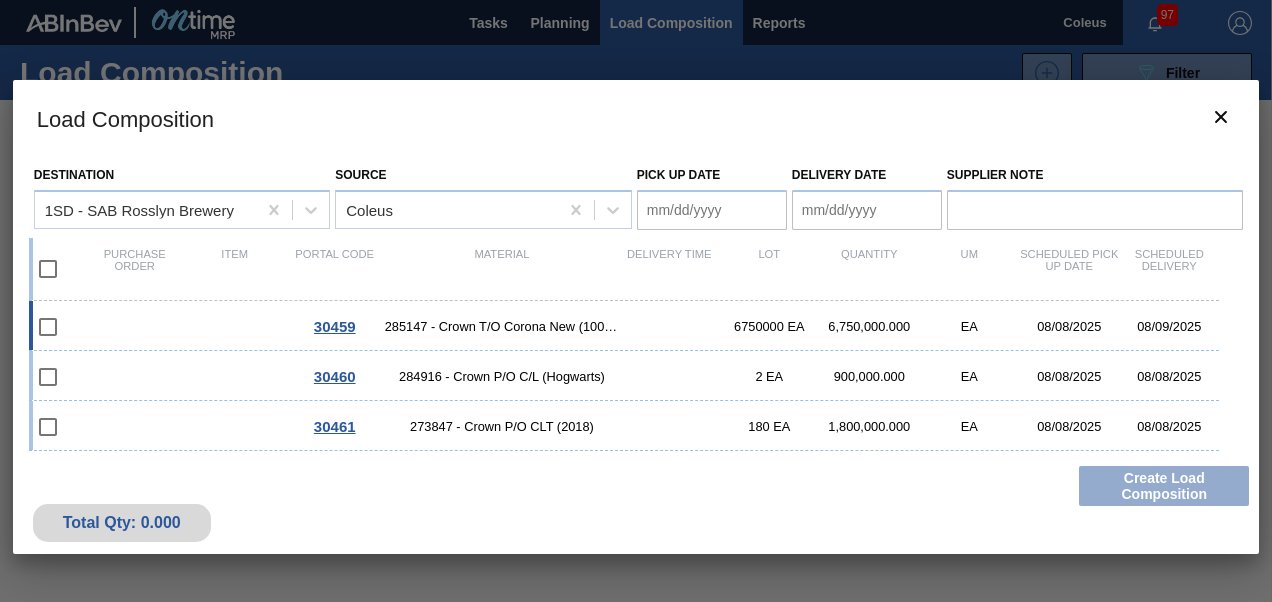 click at bounding box center [48, 327] 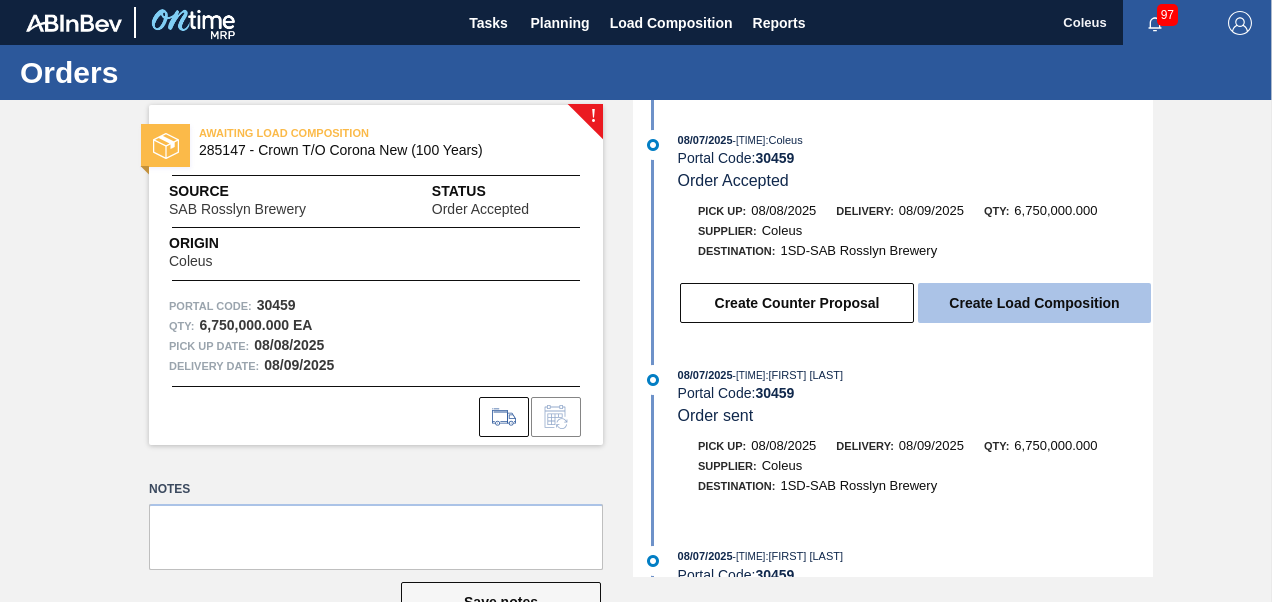 click on "Create Load Composition" at bounding box center [1034, 303] 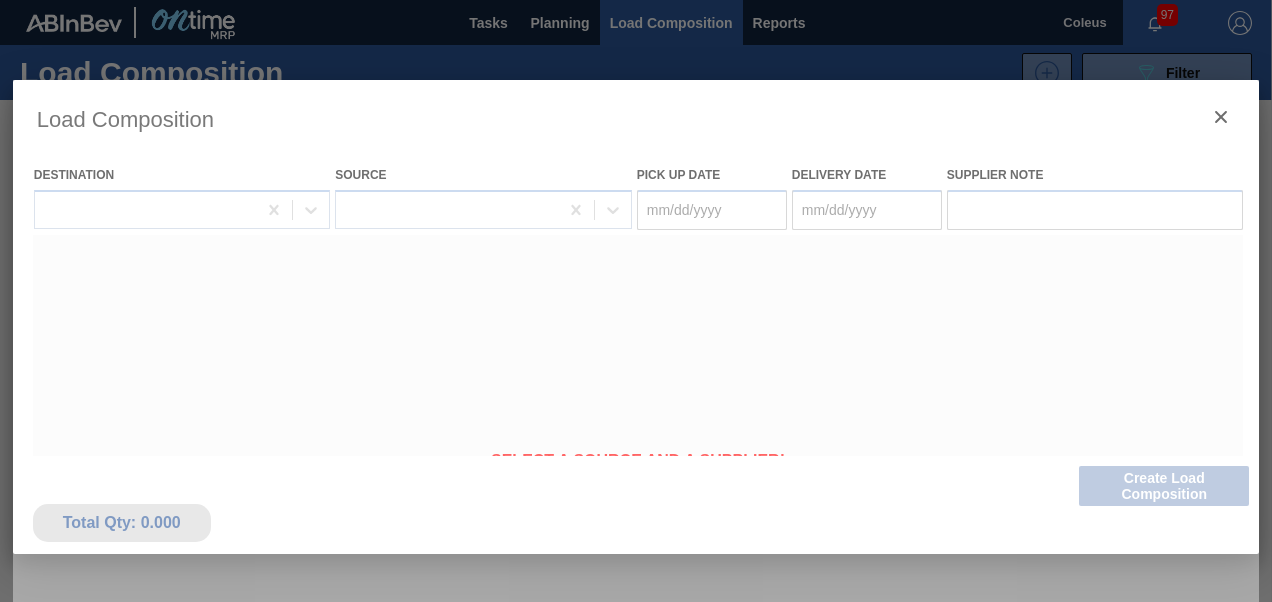 type on "08/08/2025" 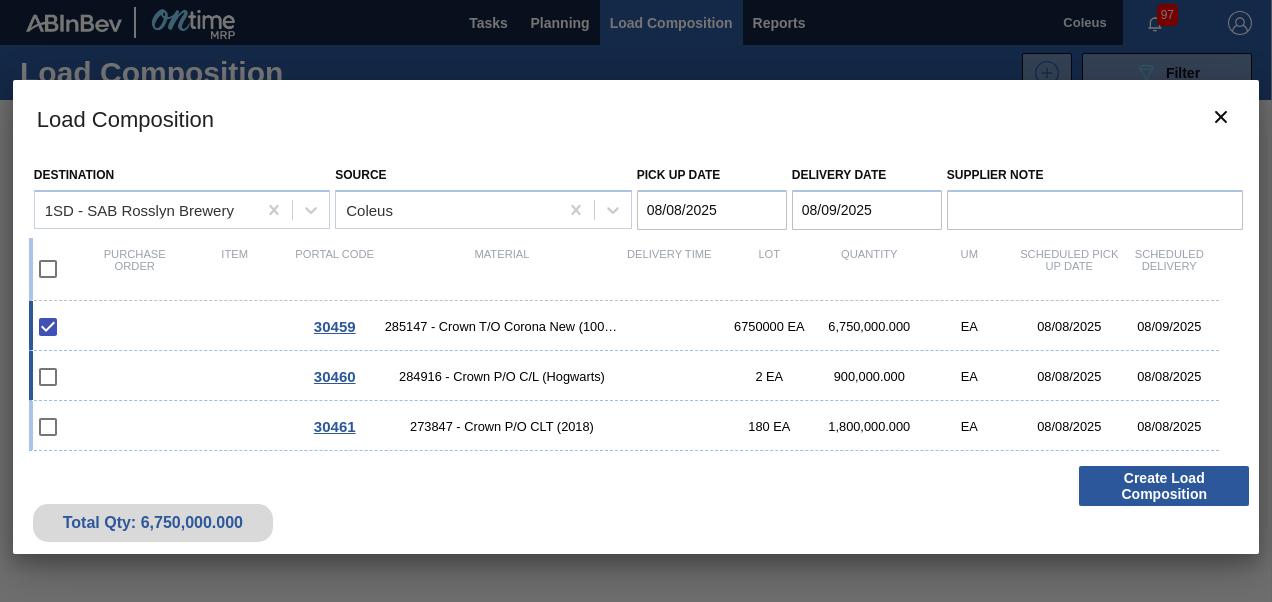 click on "30460 284916 - Crown P/O C/L (Hogwarts) 2 EA 900,000.000 EA 08/08/2025 08/08/2025" at bounding box center (624, 376) 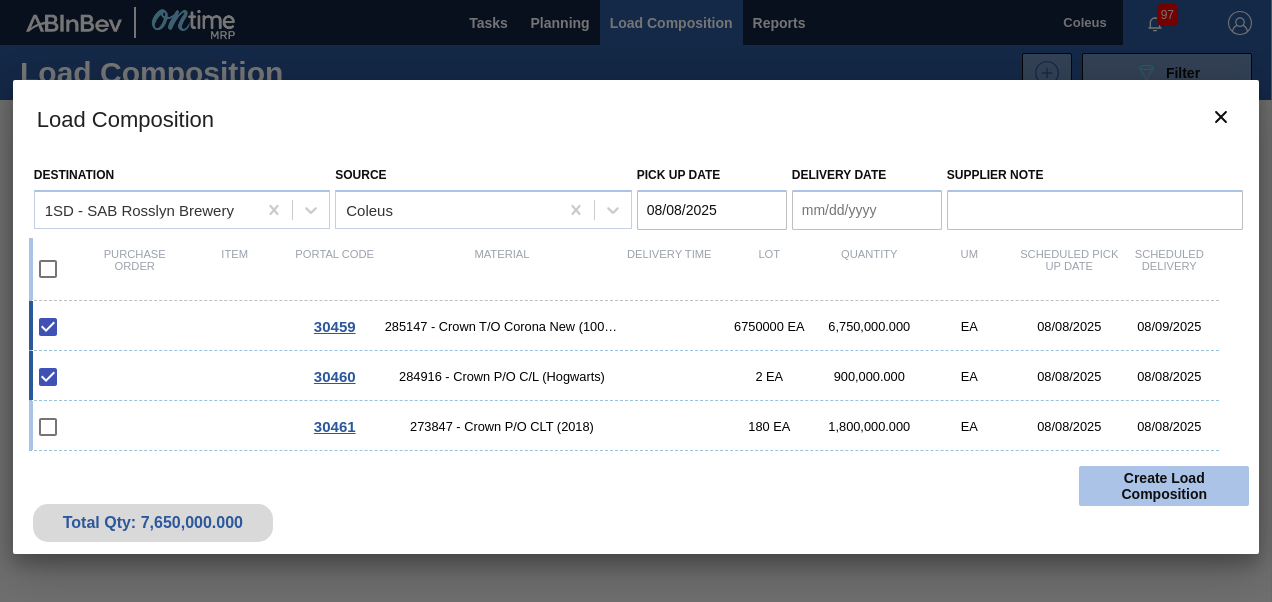 click on "Create Load Composition" at bounding box center (1164, 486) 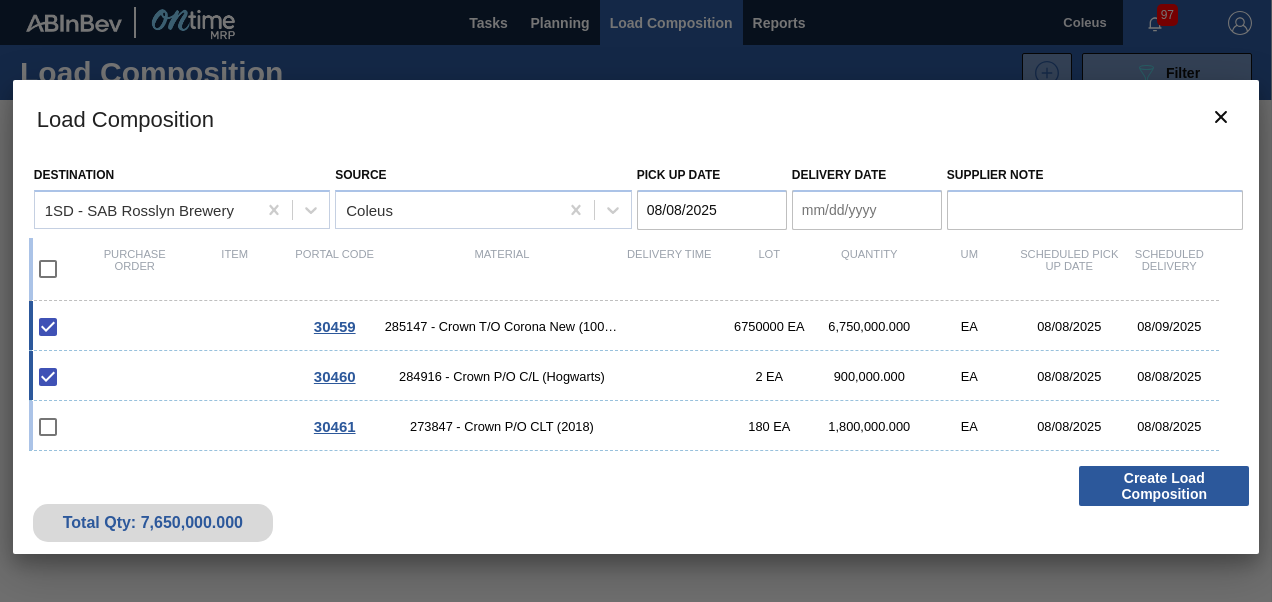click on "284916 - Crown P/O C/L (Hogwarts)" at bounding box center [502, 376] 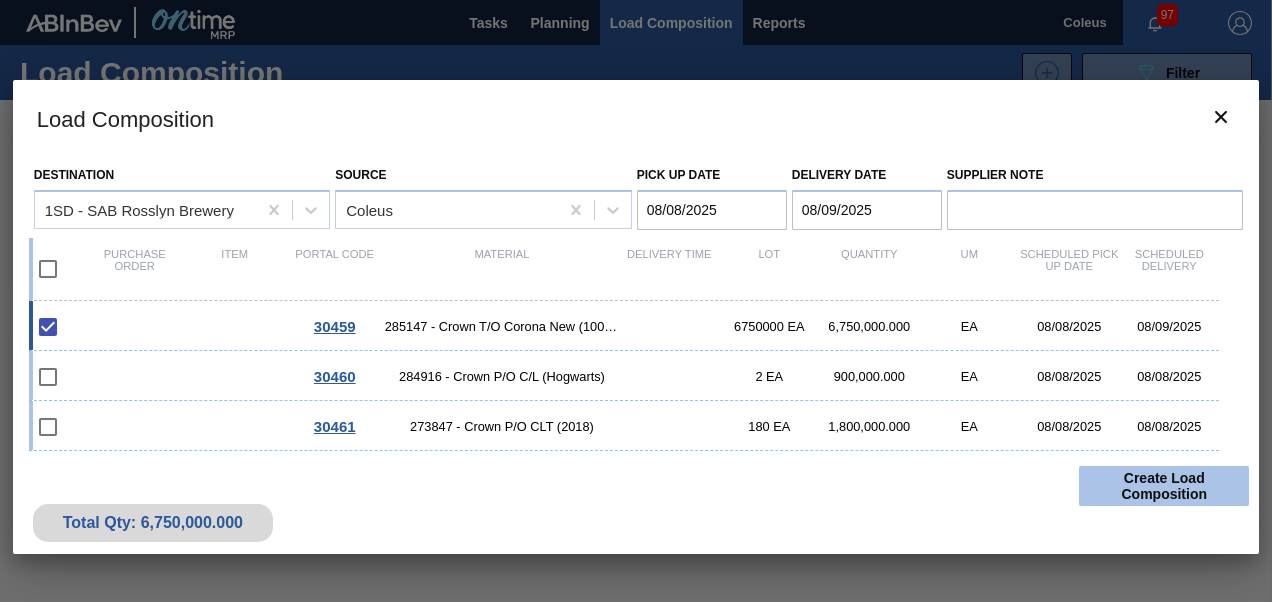 click on "Create Load Composition" at bounding box center (1164, 486) 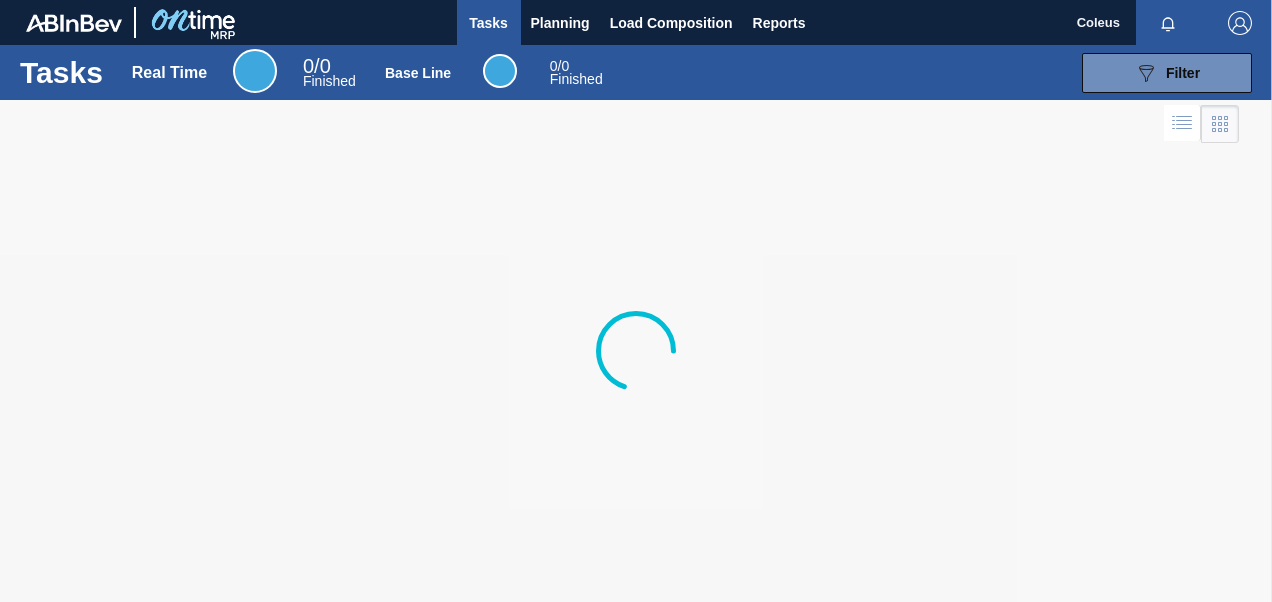 scroll, scrollTop: 0, scrollLeft: 0, axis: both 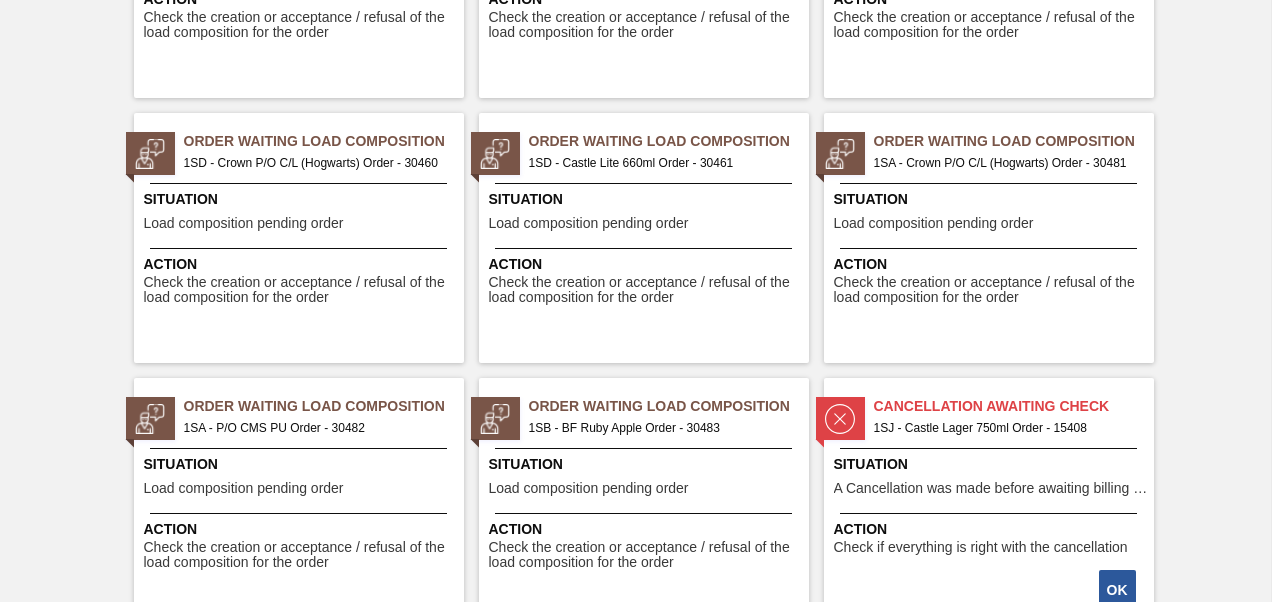 click on "1SA - P/O CMS PU Order - 30482" at bounding box center (316, 428) 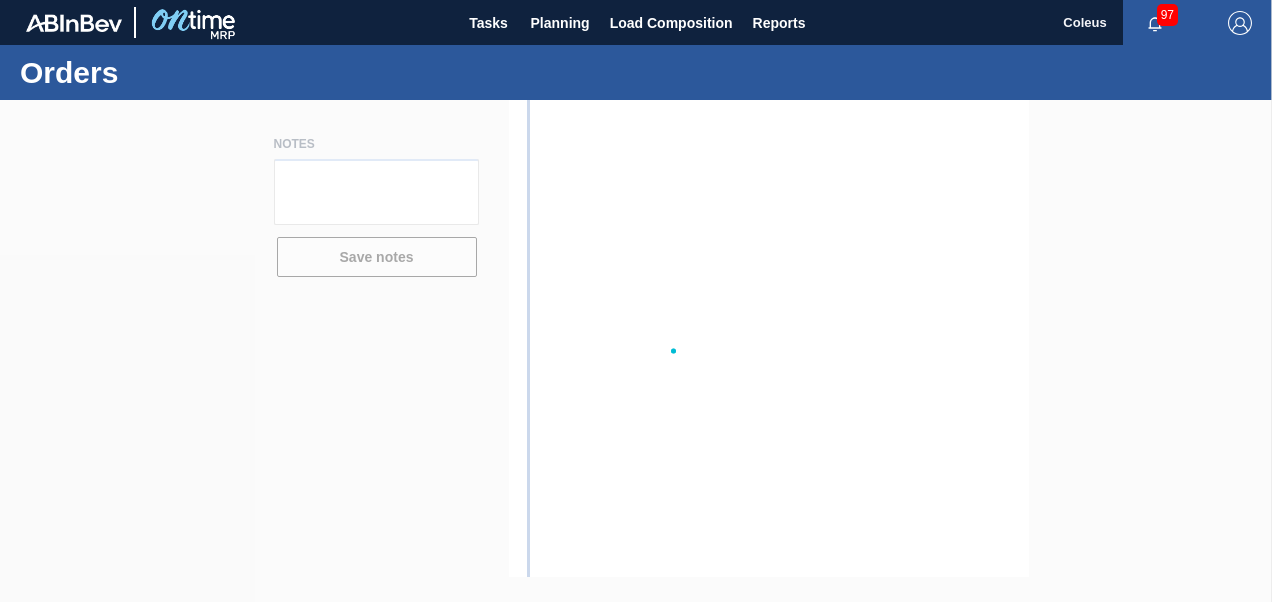 scroll, scrollTop: 0, scrollLeft: 0, axis: both 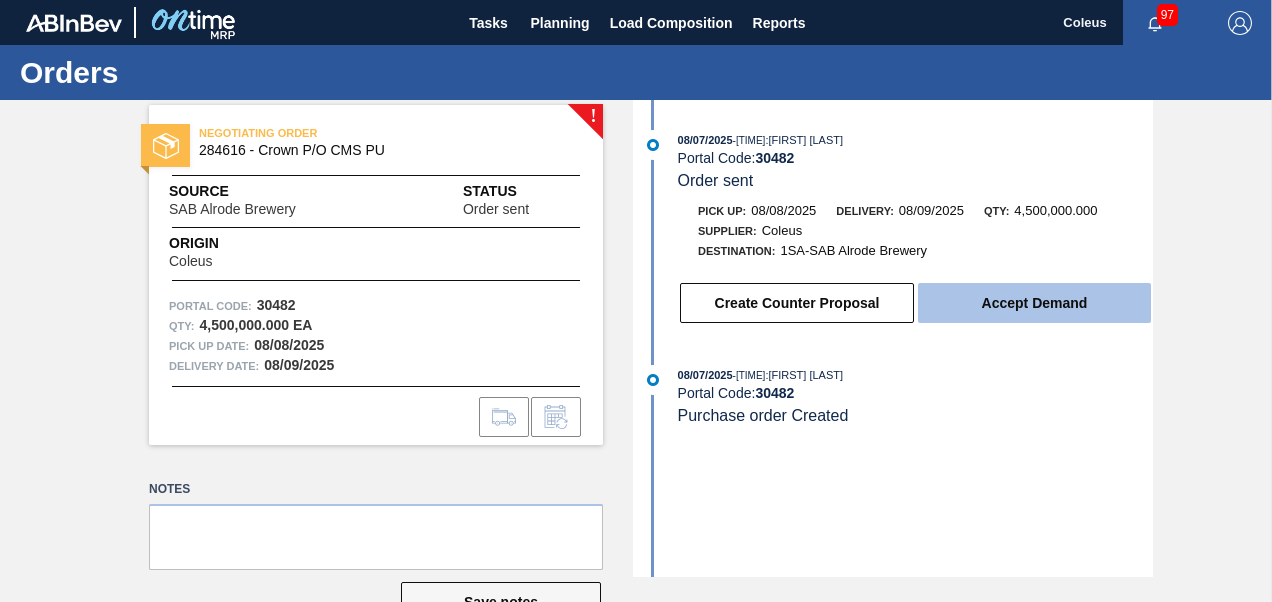 click on "Accept Demand" at bounding box center (1034, 303) 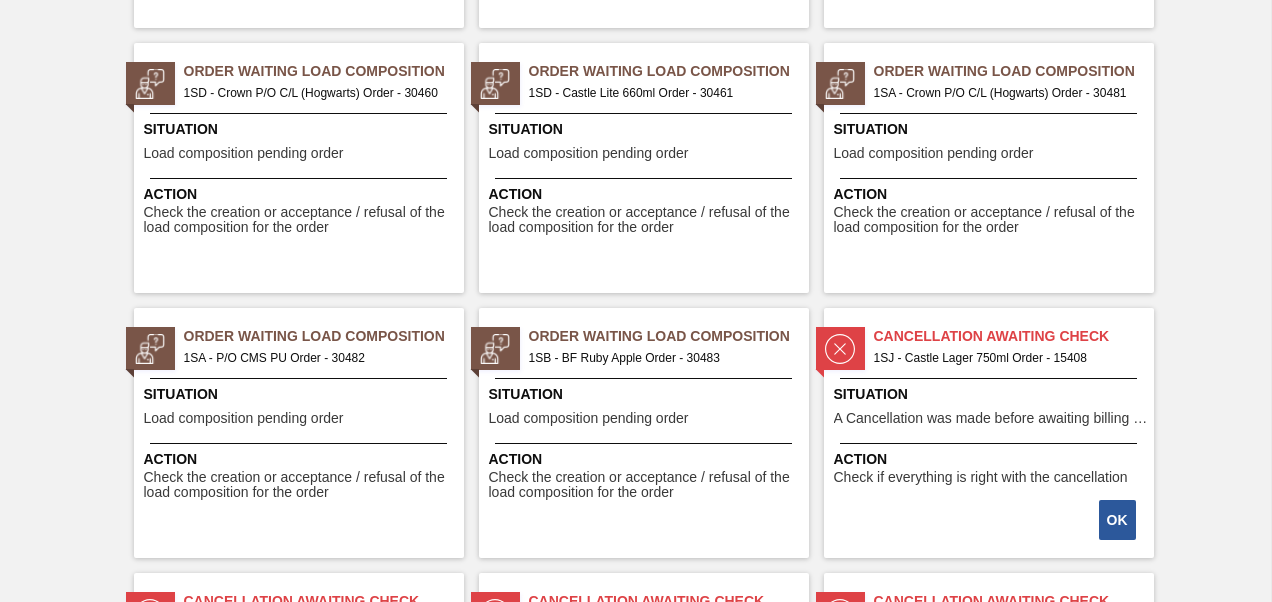 scroll, scrollTop: 2800, scrollLeft: 0, axis: vertical 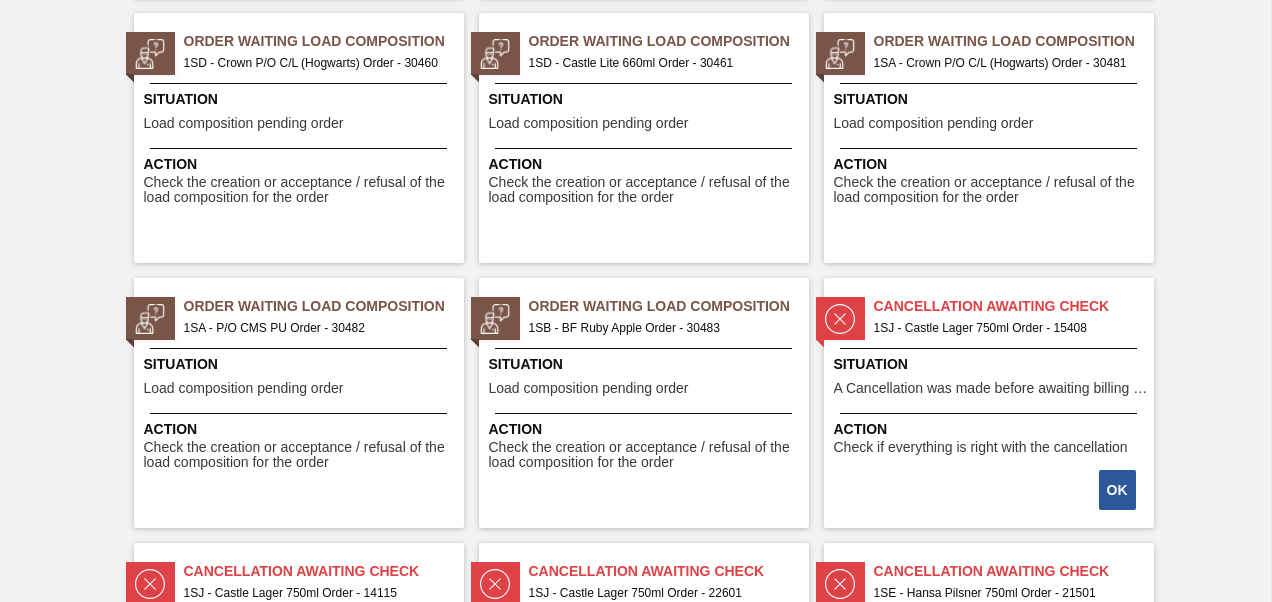 click on "Order Waiting Load Composition" at bounding box center (669, 306) 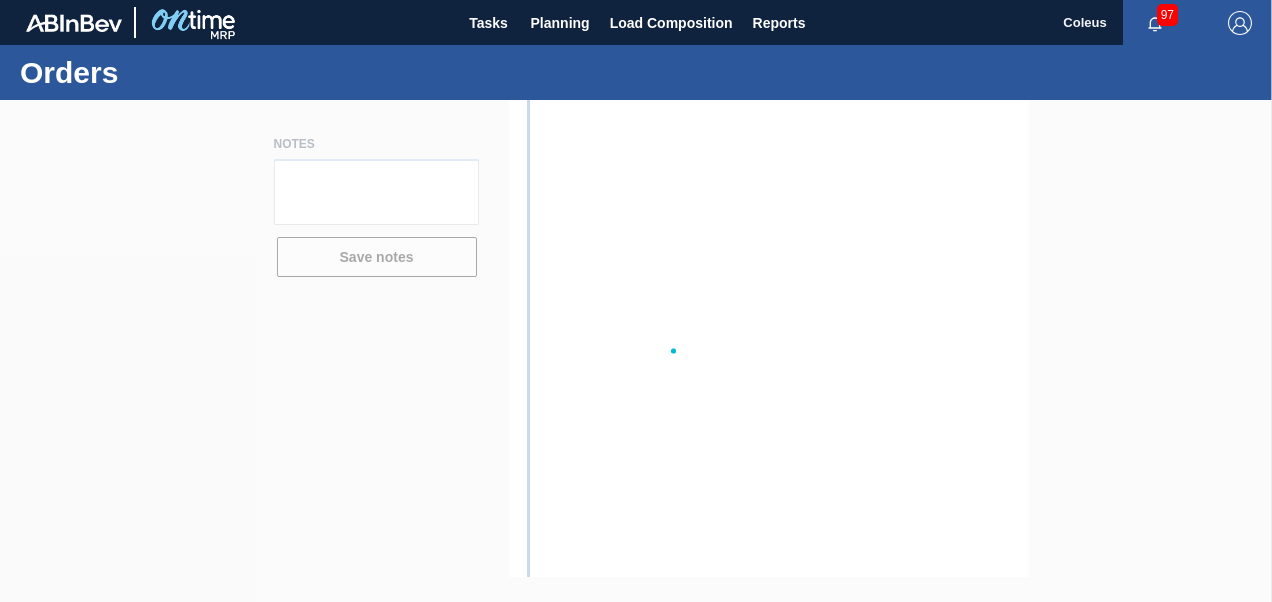 scroll, scrollTop: 0, scrollLeft: 0, axis: both 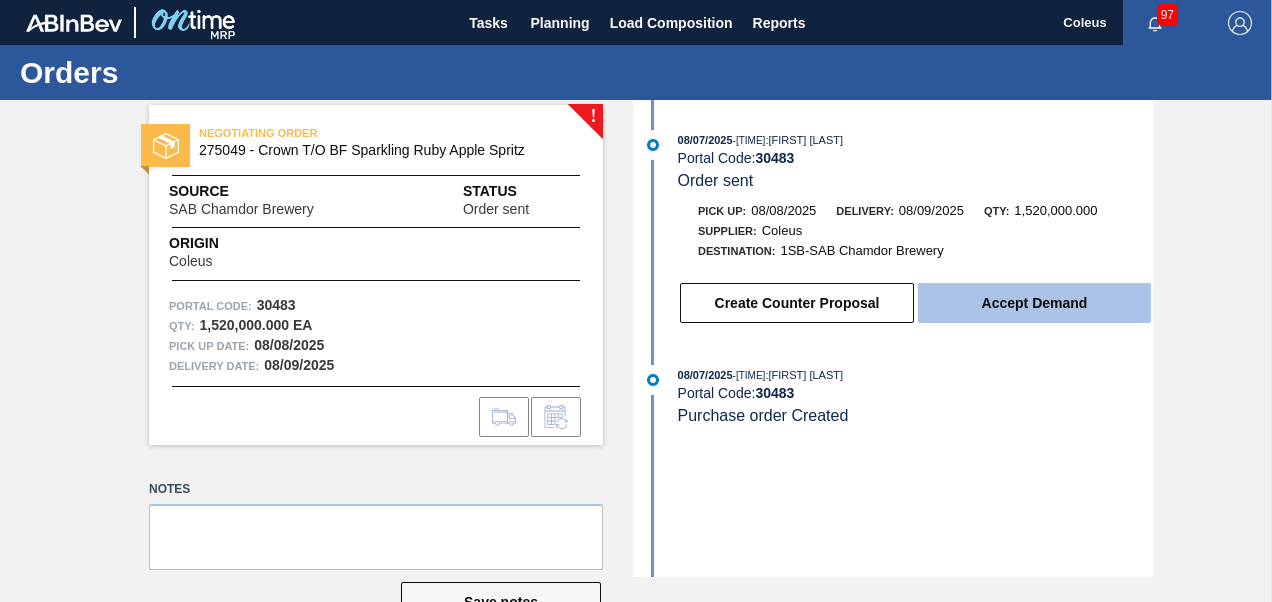 click on "Accept Demand" at bounding box center [1034, 303] 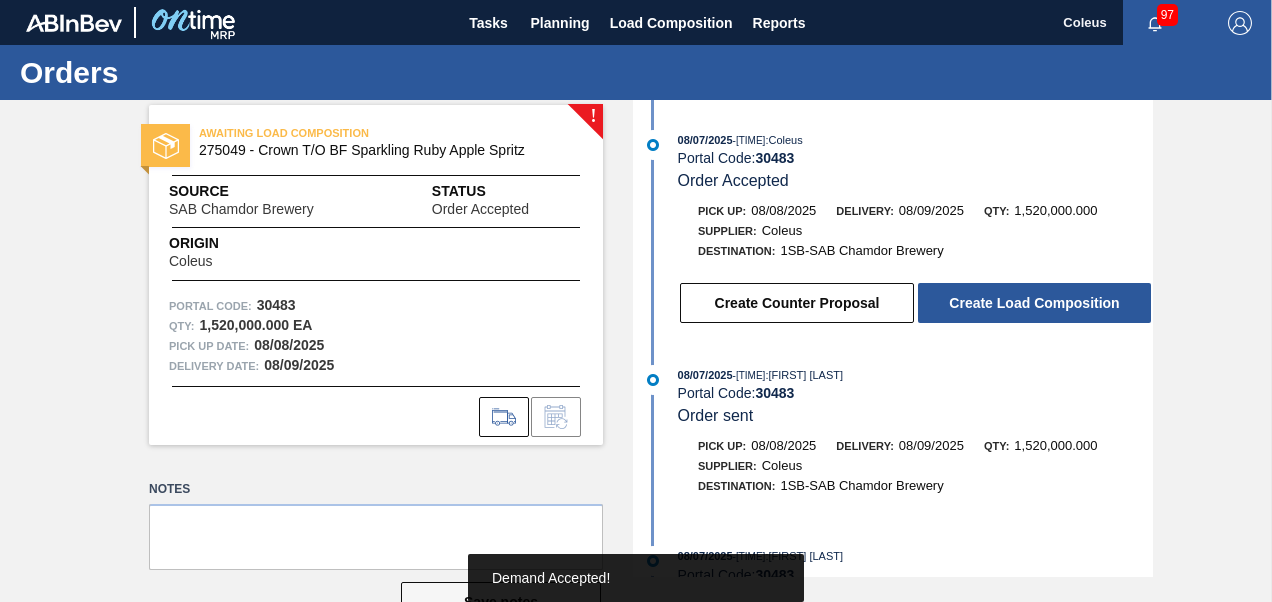 click on "Create Load Composition" at bounding box center [1034, 303] 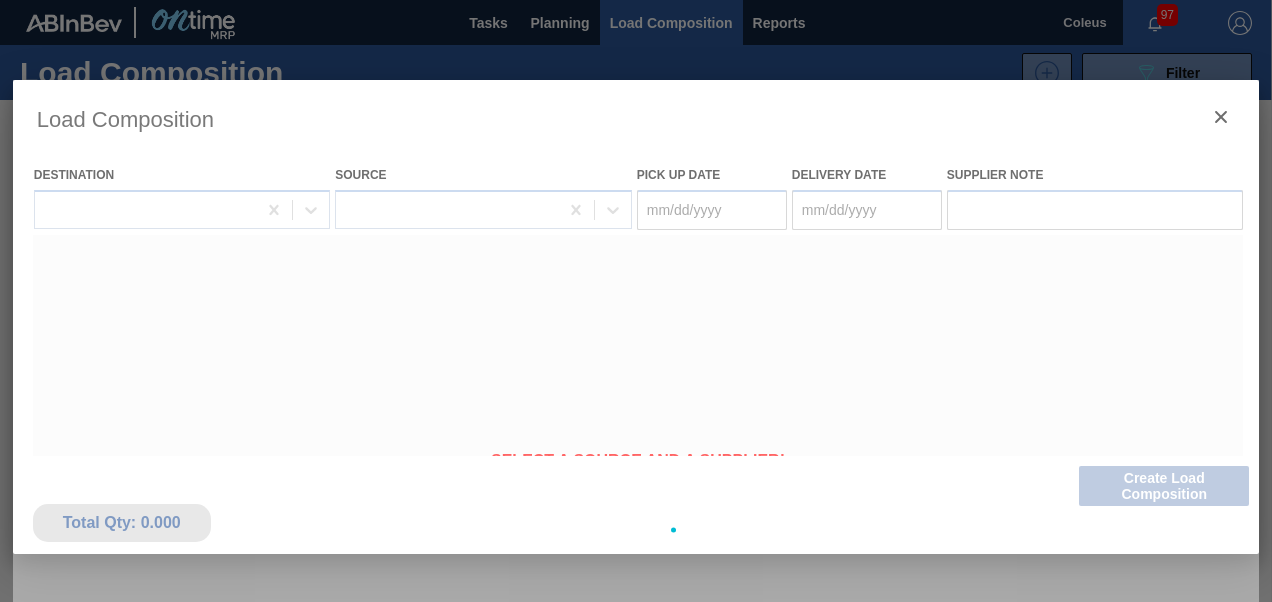 type on "08/08/2025" 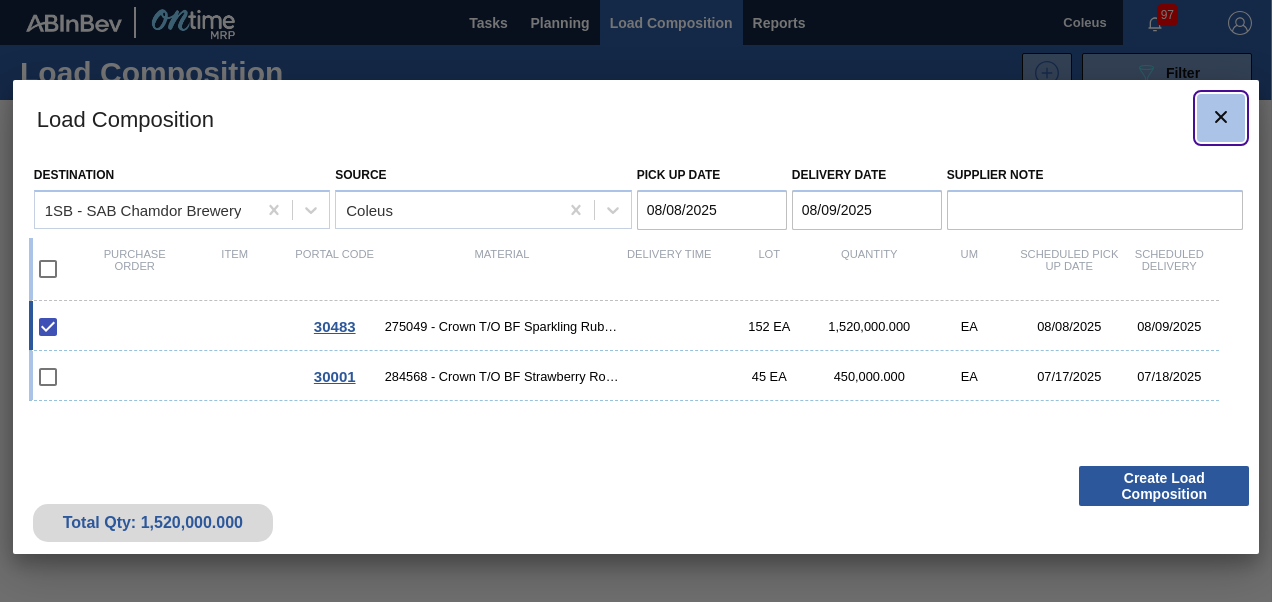 click 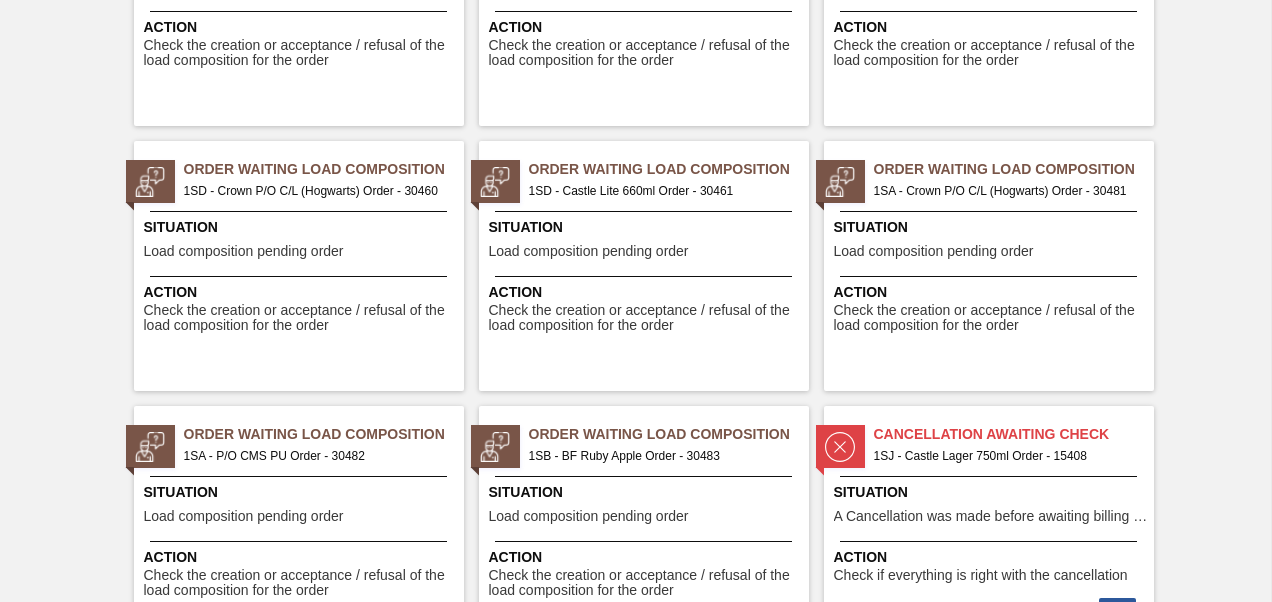 scroll, scrollTop: 2700, scrollLeft: 0, axis: vertical 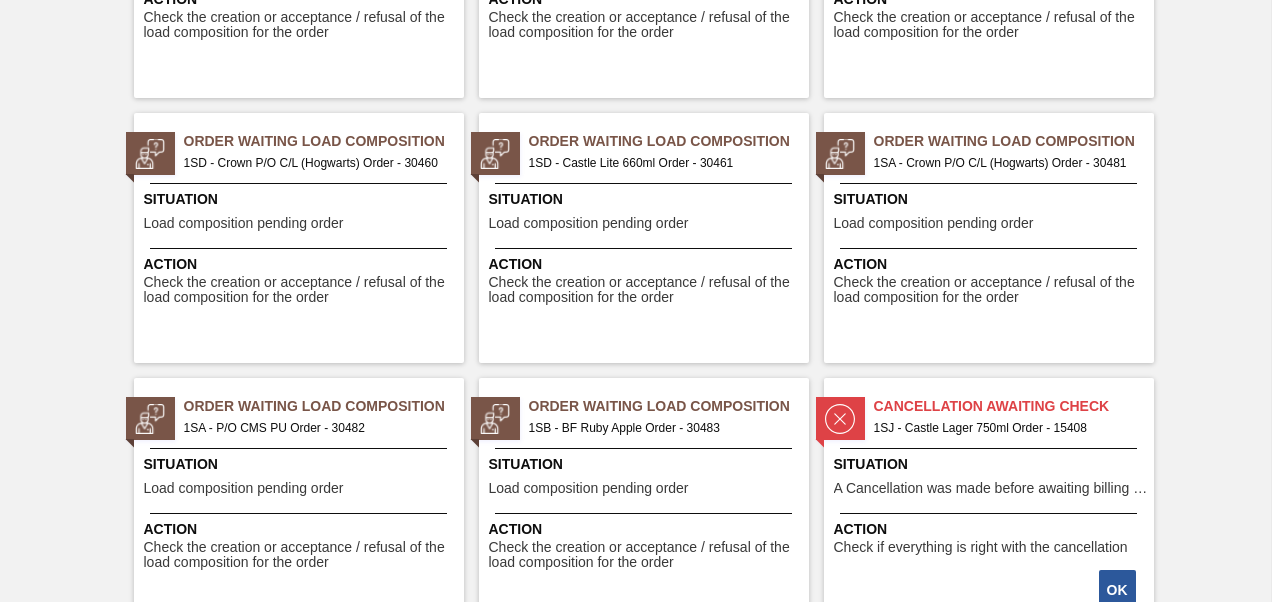 click on "1SA - P/O CMS PU Order - 30482" at bounding box center [316, 428] 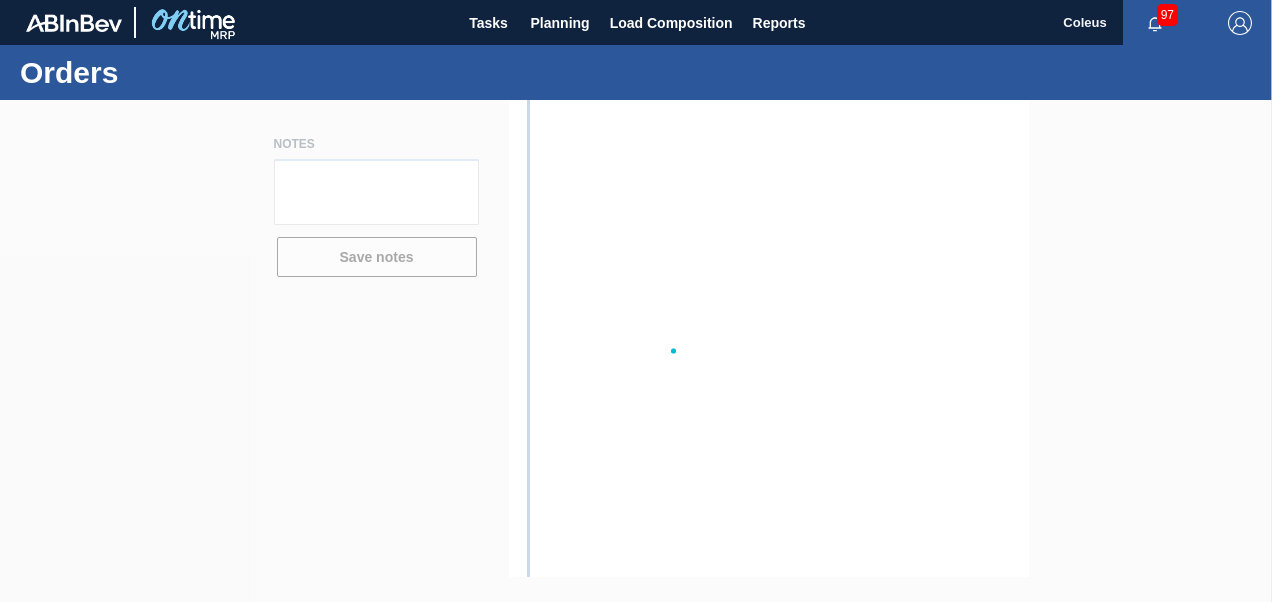 scroll, scrollTop: 0, scrollLeft: 0, axis: both 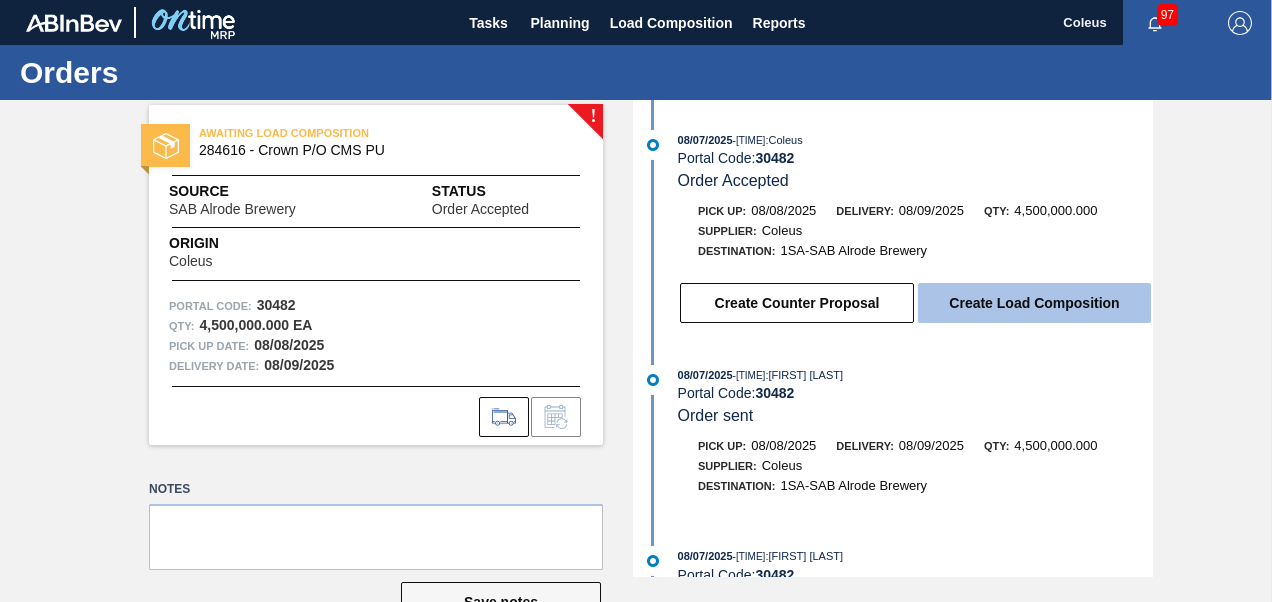 click on "Create Load Composition" at bounding box center [1034, 303] 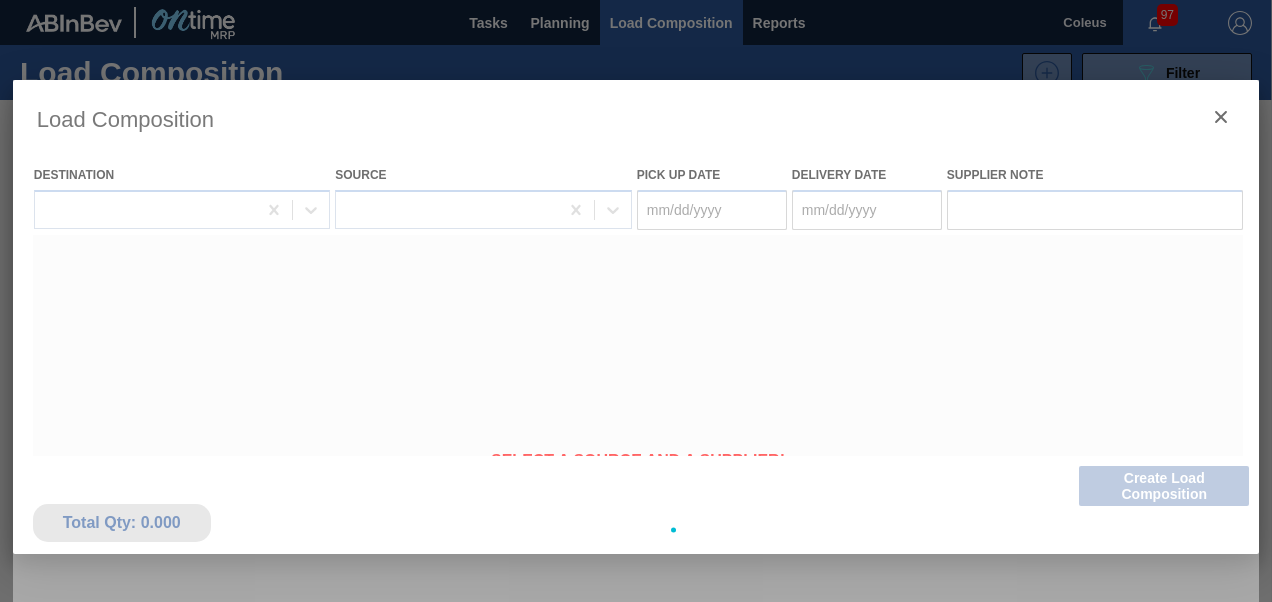 type on "08/08/2025" 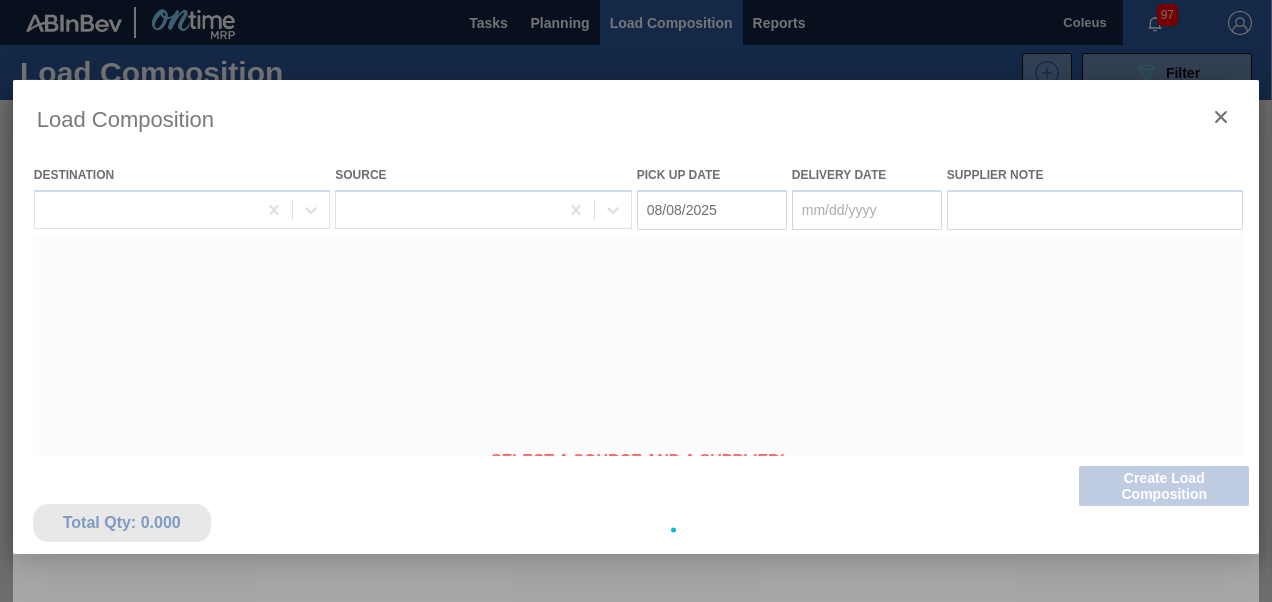 type on "08/09/2025" 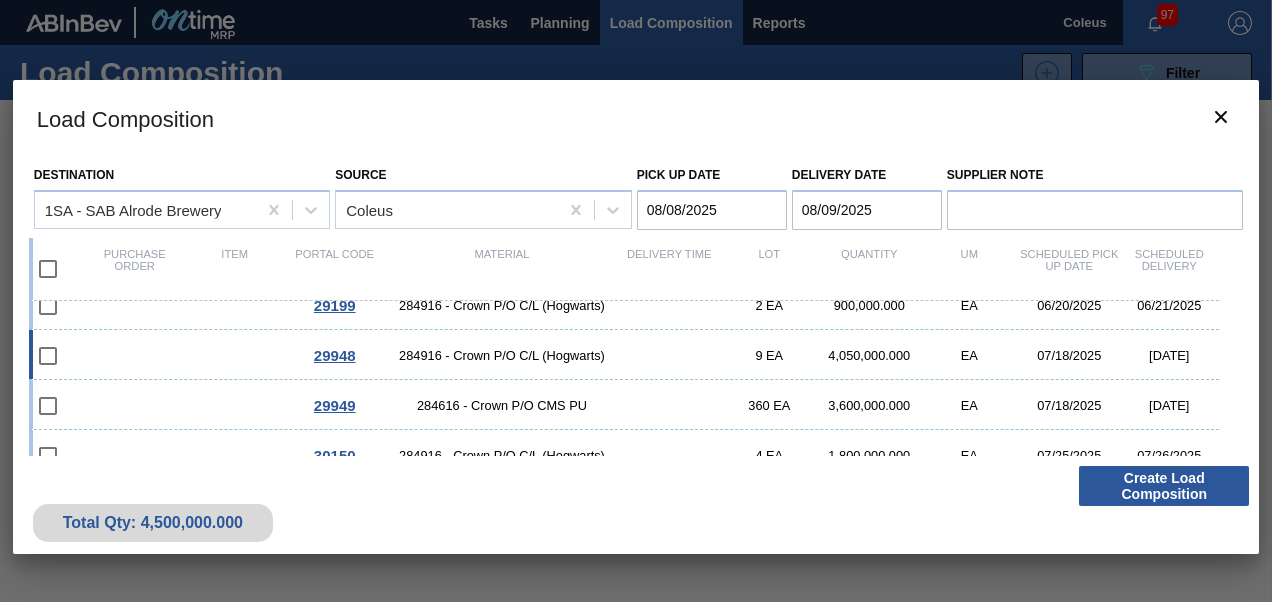 scroll, scrollTop: 0, scrollLeft: 0, axis: both 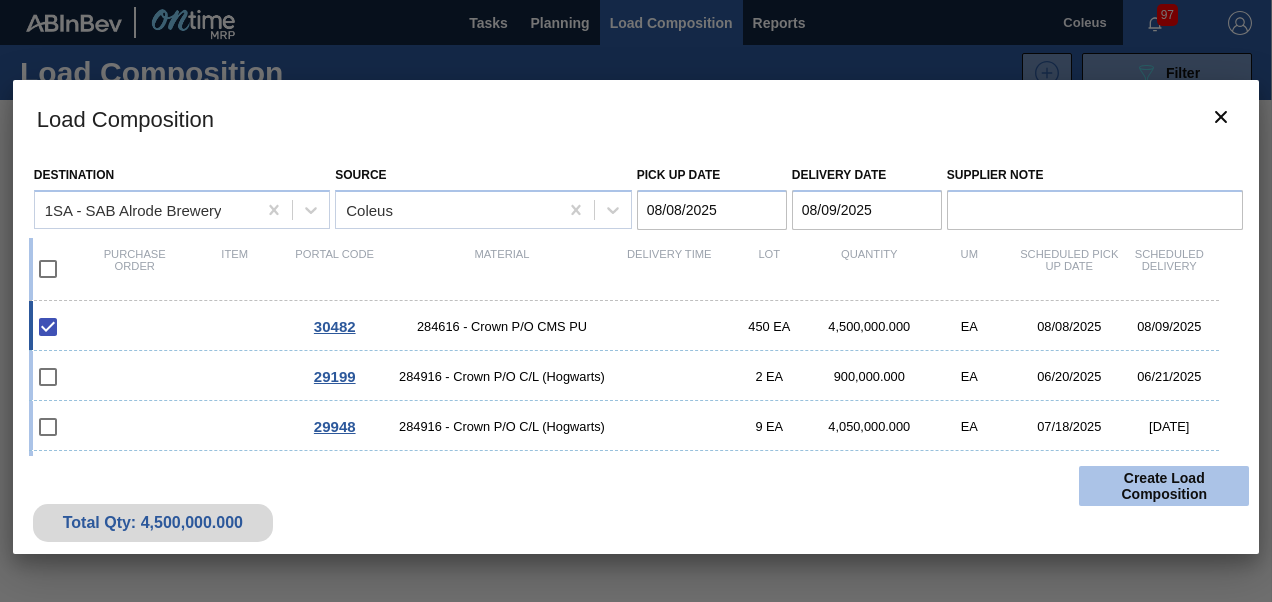 click on "Create Load Composition" at bounding box center [1164, 486] 